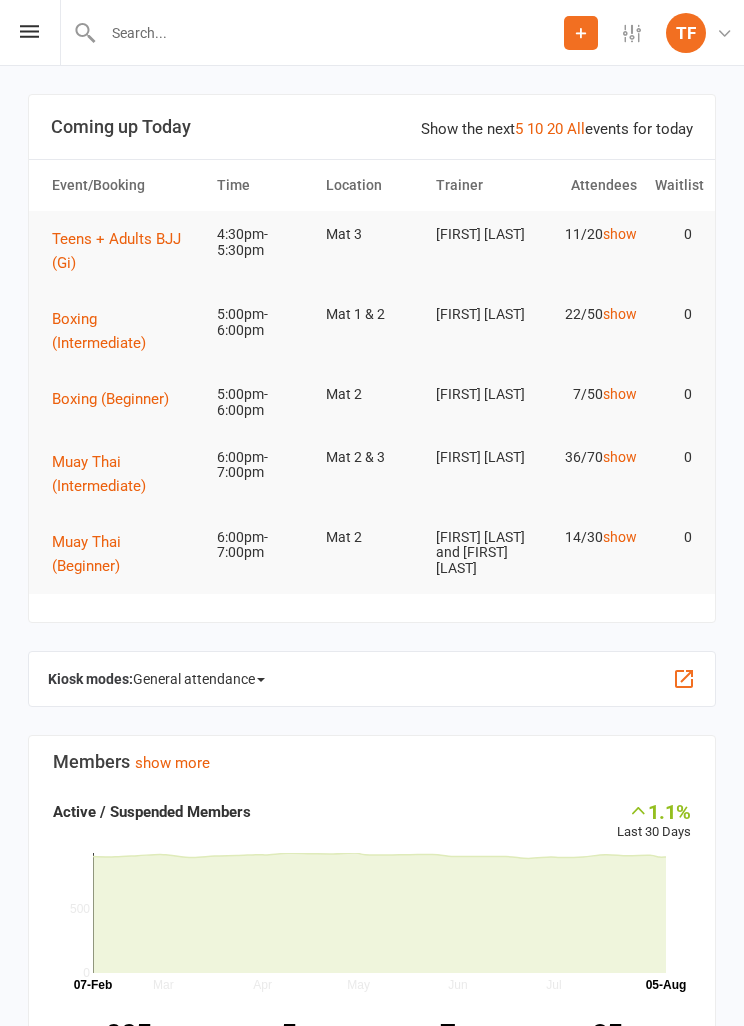 scroll, scrollTop: 0, scrollLeft: 0, axis: both 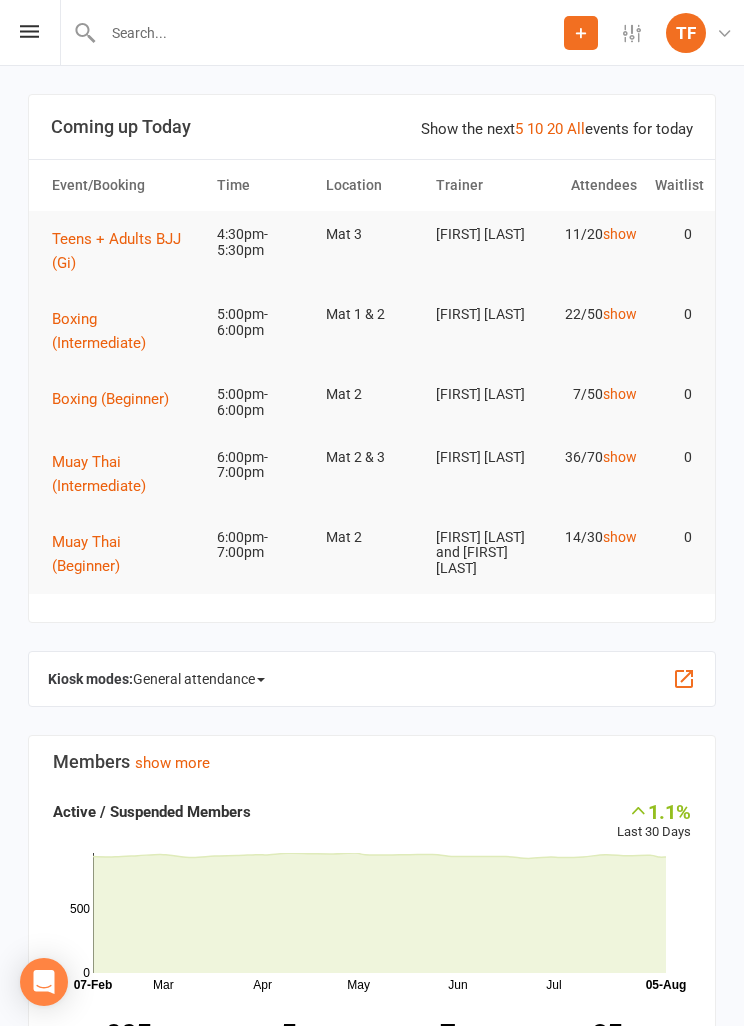 click on "Prospect
Member
Non-attending contact
Class / event
Appointment
Grading event
Task
Membership plan
Bulk message
Add
Settings Membership Plans Event Templates Appointment Types Mobile App  Image Library Customize Contacts TF TFC Front Desk The Fight Centre Brisbane My profile Help Terms & conditions  Privacy policy  Sign out" at bounding box center (372, 33) 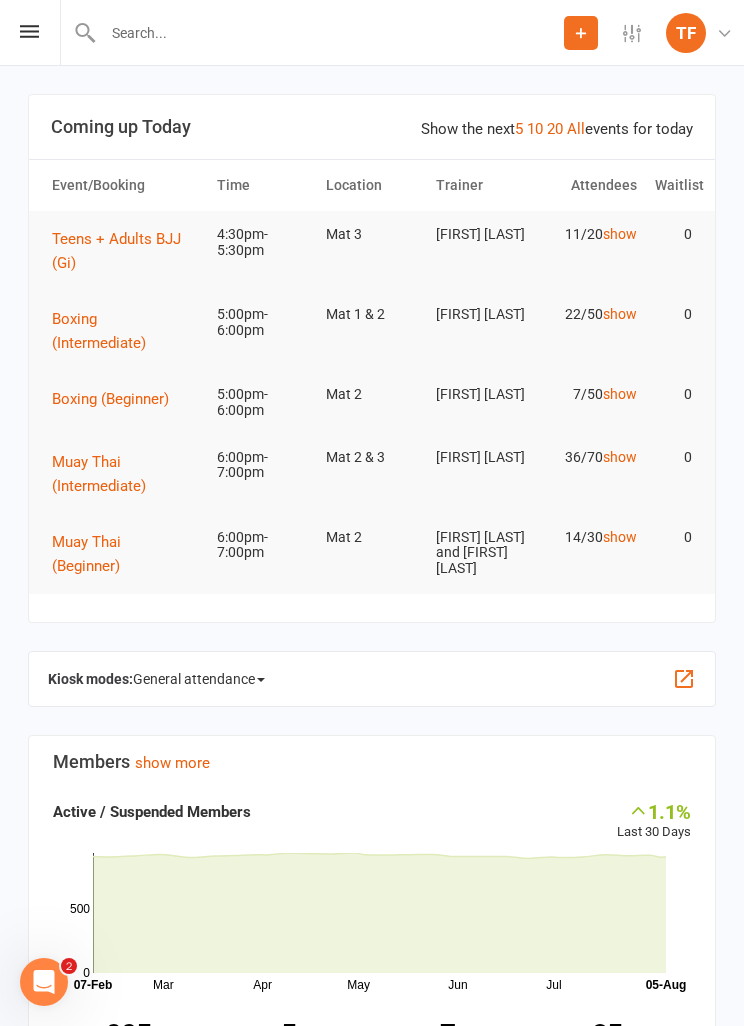 scroll, scrollTop: 0, scrollLeft: 0, axis: both 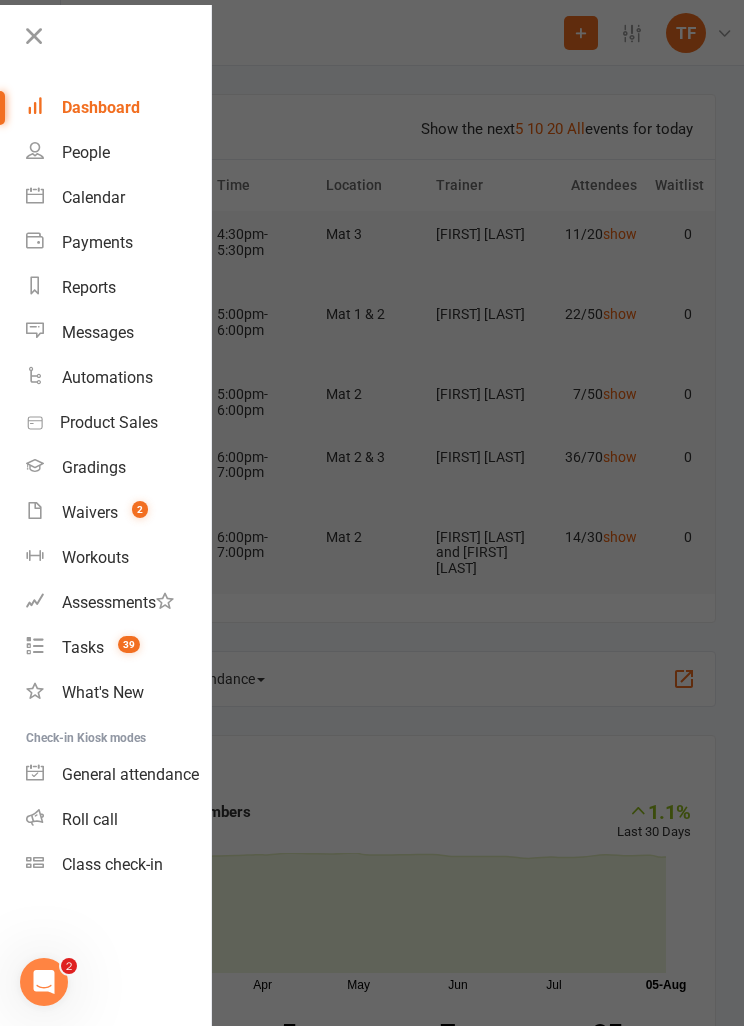 click on "Waivers   2" at bounding box center (118, 512) 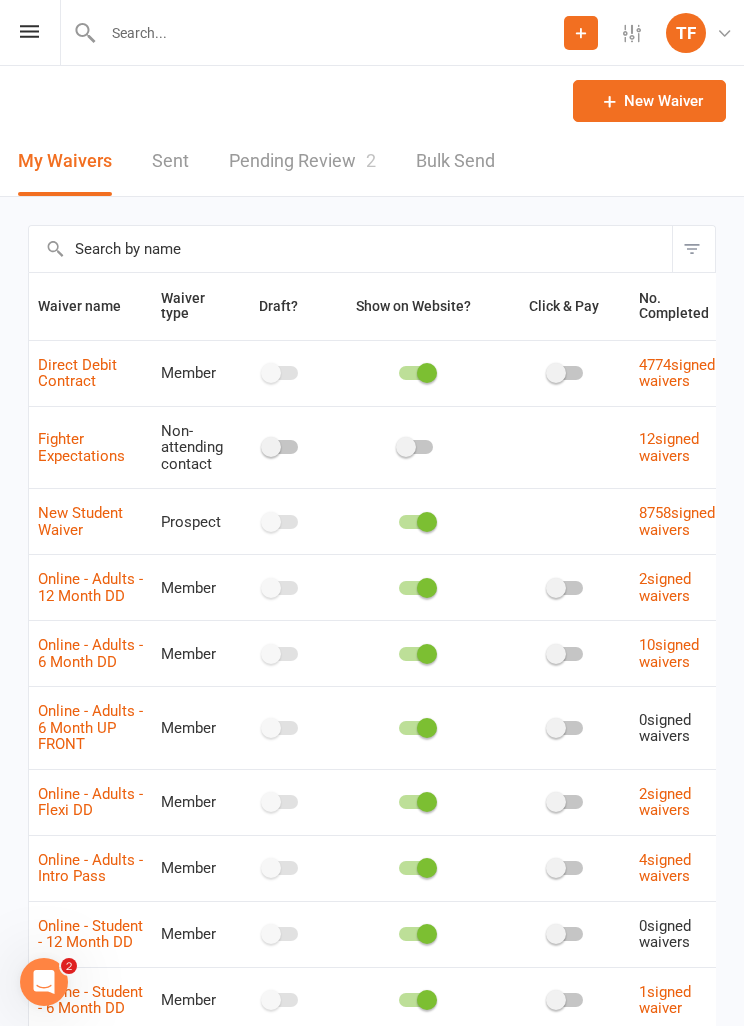 click on "Pending Review 2" at bounding box center [302, 161] 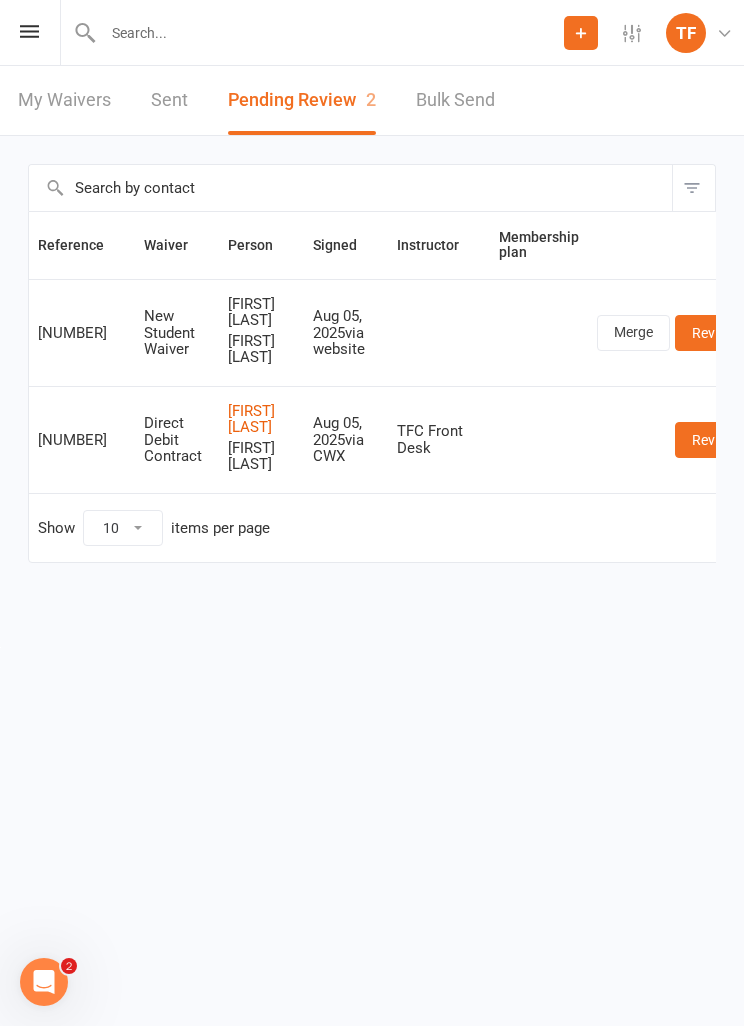 click on "Review" at bounding box center (714, 333) 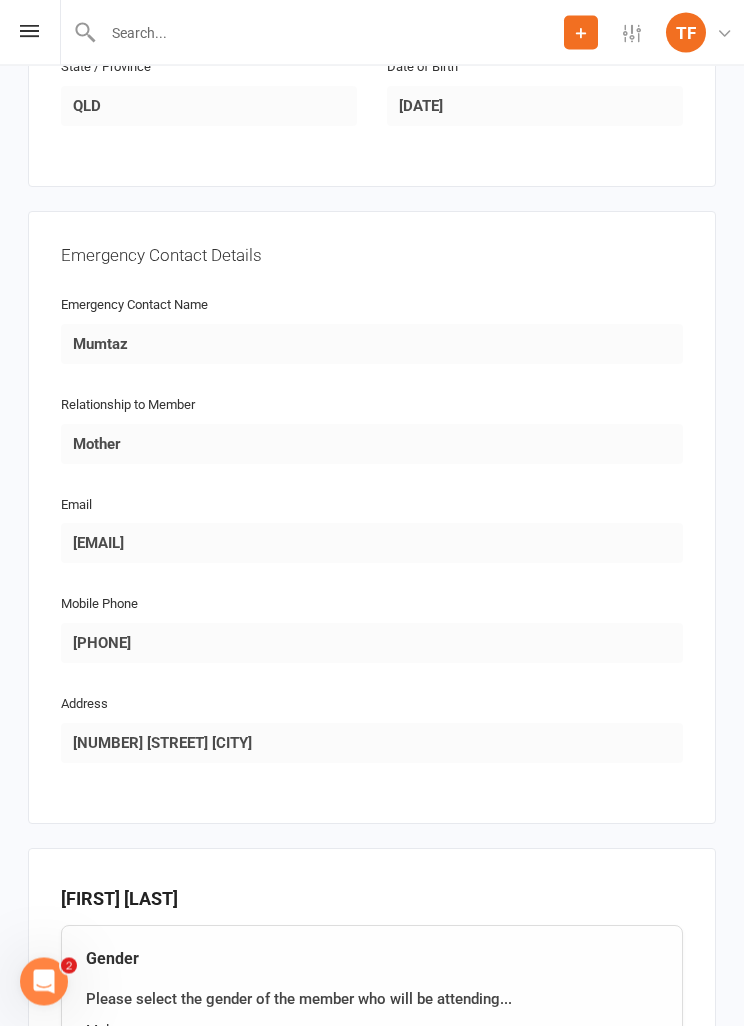 scroll, scrollTop: 2679, scrollLeft: 0, axis: vertical 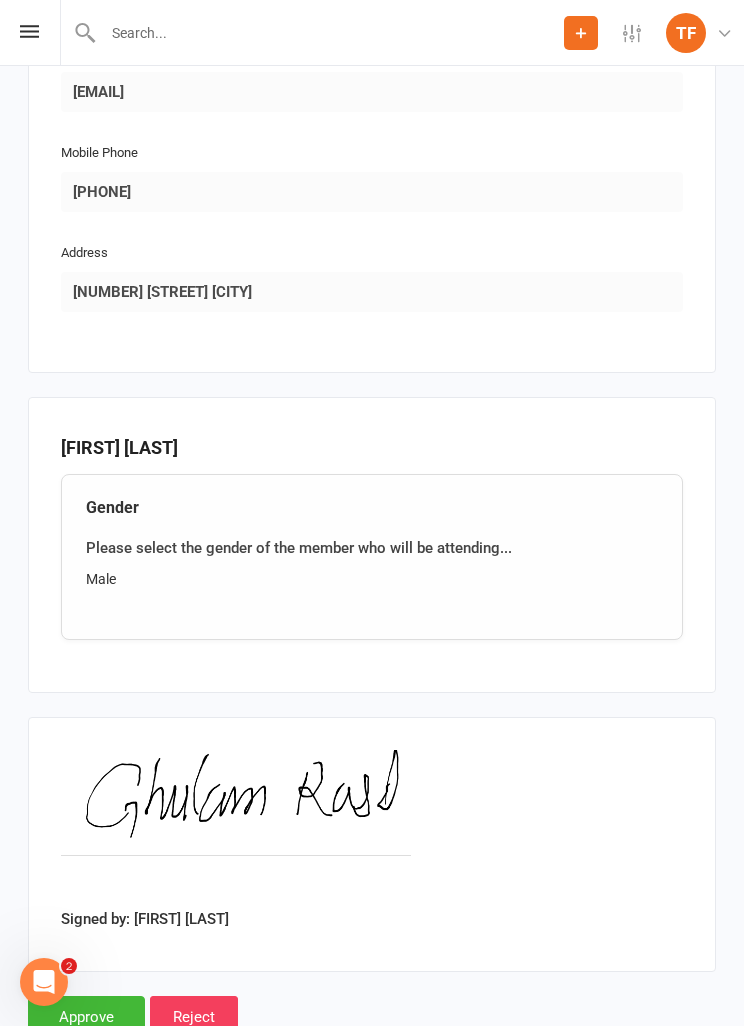 click on "The Fight Centre Brisbane ACN 603 318 392 p: [PHONE] info@example.com [NUMBER] [STREET] [CITY] [POSTAL_CODE] [STATE] Date of Birth [DATE] Attending? NO Dependant / Child #1 First Name [FIRST] Last Name [LAST] Email [EMAIL] Mobile Phone [PHONE] Address Line 1 [NUMBER] [STREET] Address Line 2 City [CITY] Zip / Post Code [POSTAL_CODE] State / Province [STATE] Date of Birth [DATE] Emergency Contact Details Emergency Contact Name [LAST] Relationship to Member Mother Email [EMAIL] Mobile Phone [PHONE] Address [NUMBER] [STREET] [CITY] [FIRST] [LAST] Gender Please select the gender of the member who will be attending... Male Signed by: [FIRST] [LAST] Approve Reject" at bounding box center (372, -712) 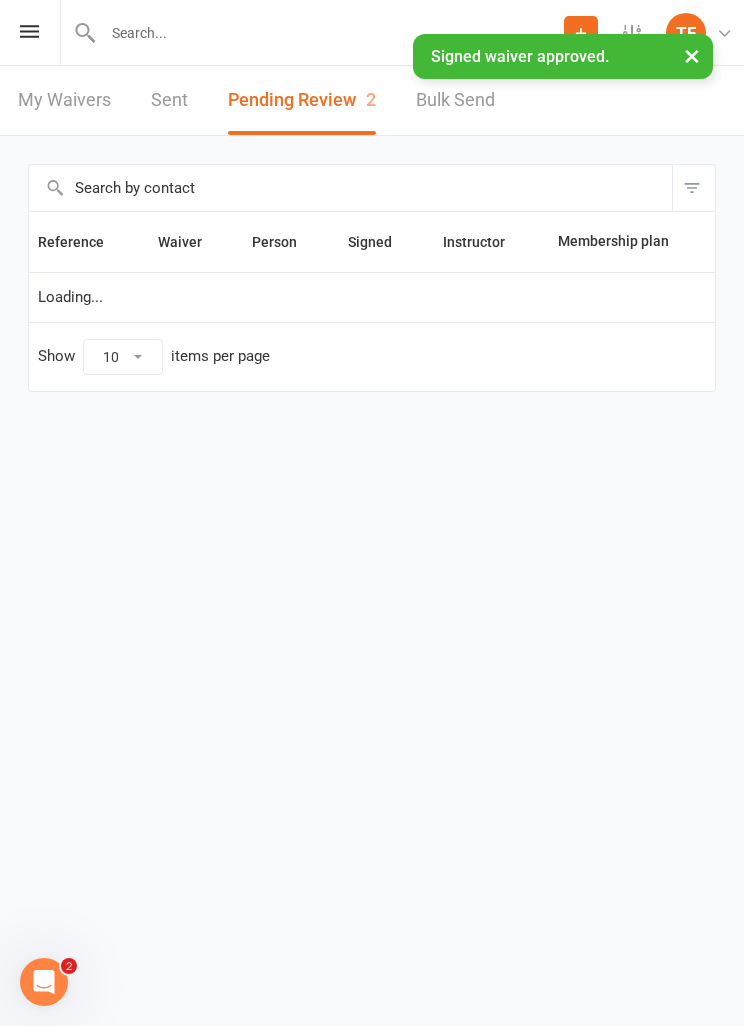 scroll, scrollTop: 0, scrollLeft: 0, axis: both 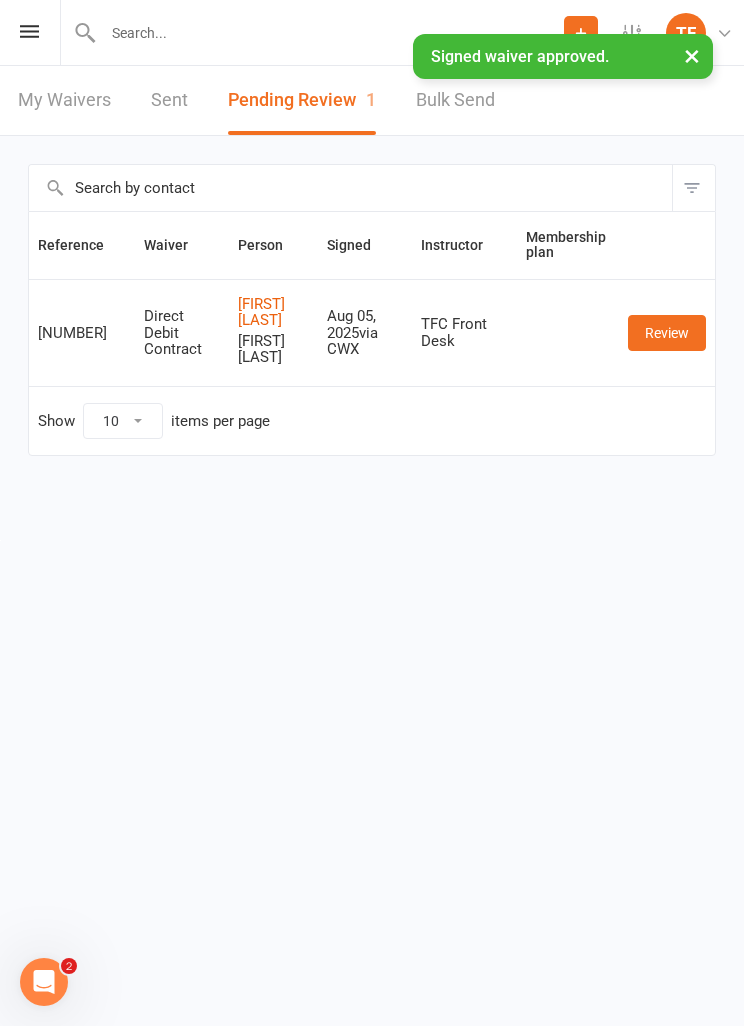 click at bounding box center (330, 33) 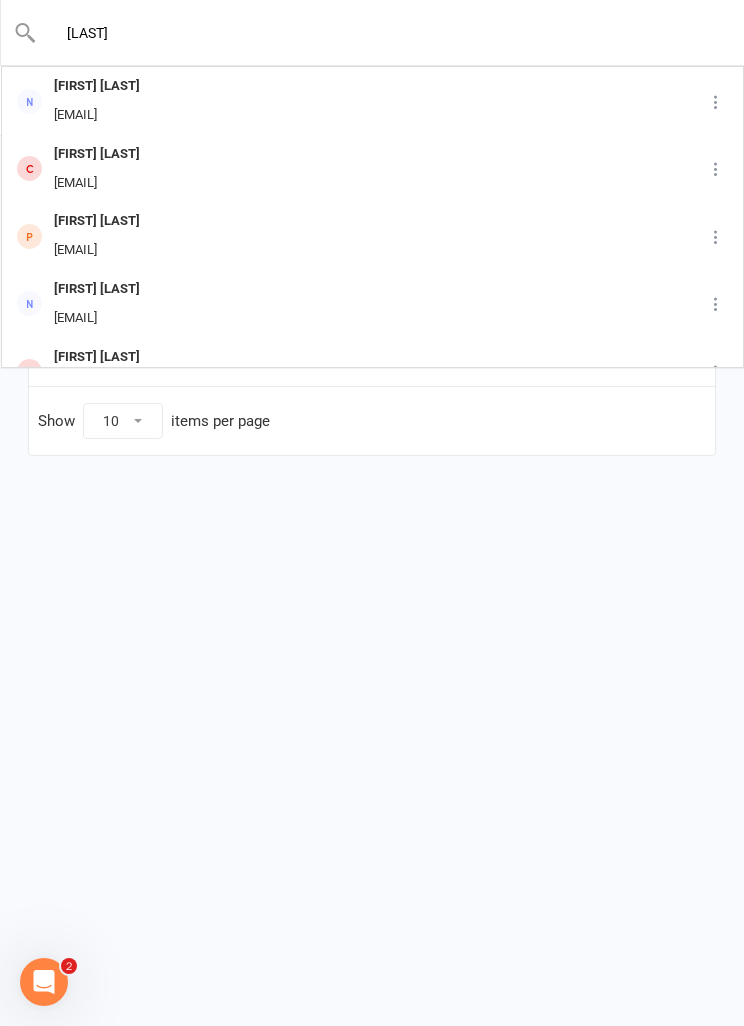 type on "[LAST]" 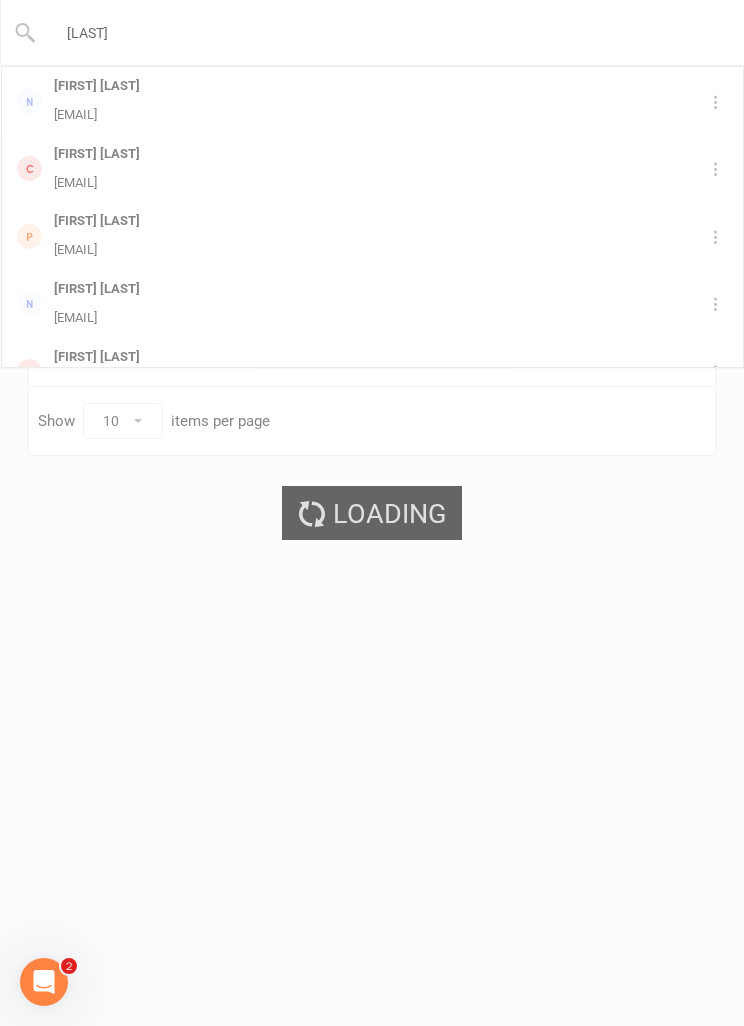 type 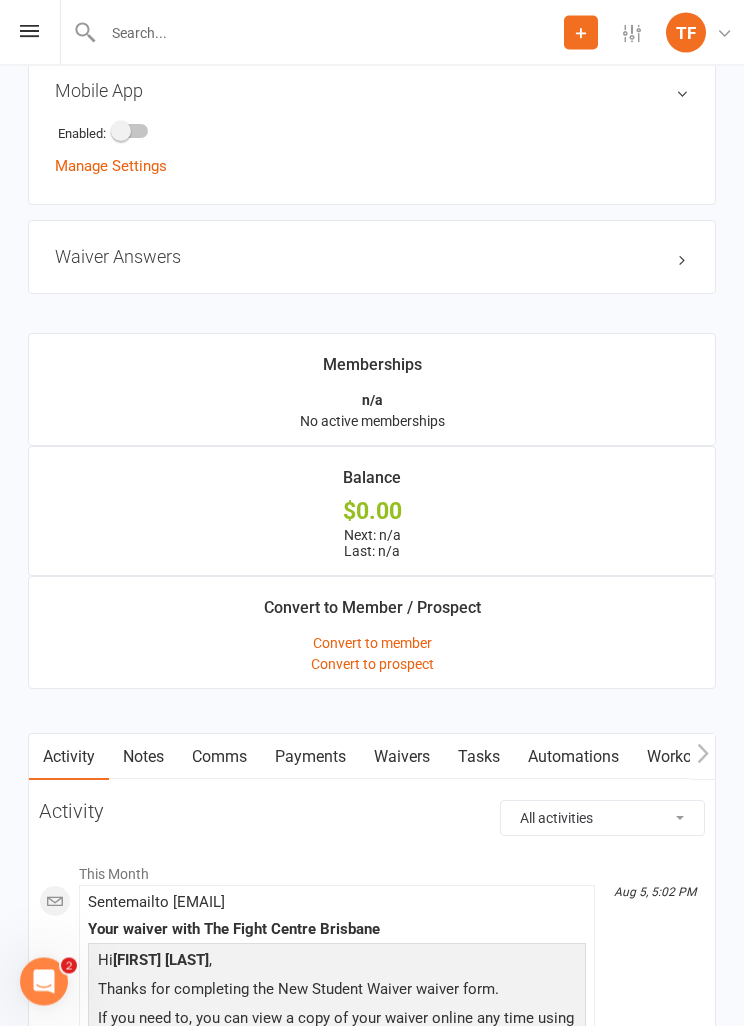 click on "Waivers" at bounding box center [402, 758] 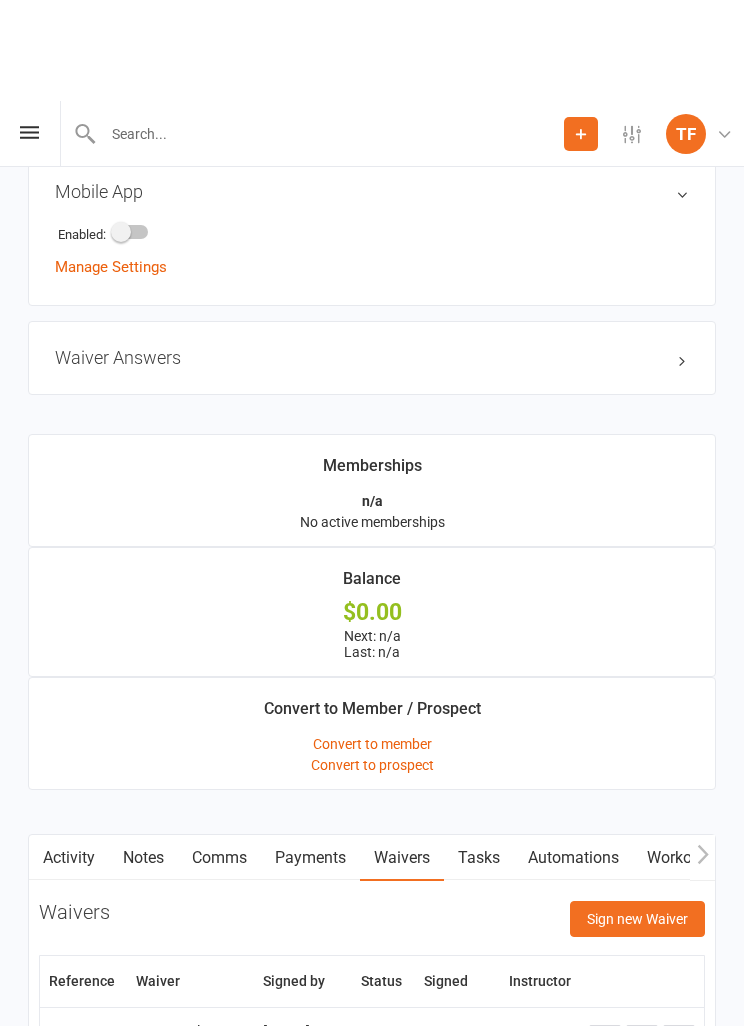 scroll, scrollTop: 1144, scrollLeft: 0, axis: vertical 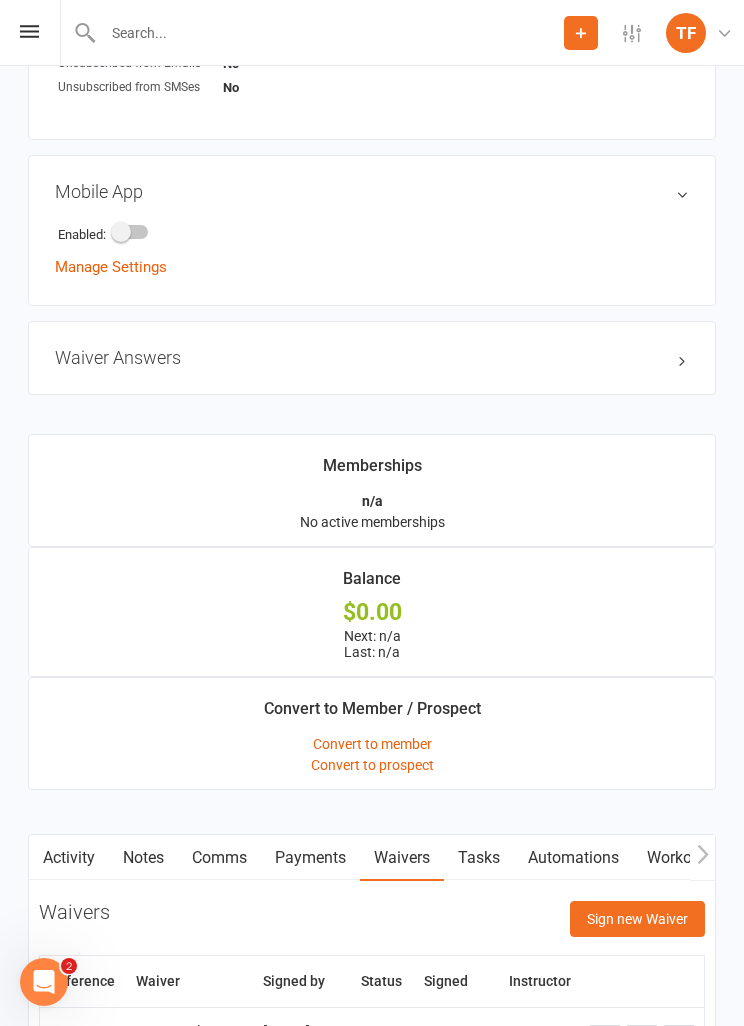 click on "Activity Notes Comms Payments Waivers Tasks Automations Workouts Mobile App Credit balance
Waivers Sign new Waiver Reference Waiver Signed by Status Signed Instructor [NUMBER] New Student Waiver [FIRST] [LAST] Signed [DATE]" at bounding box center [372, 973] 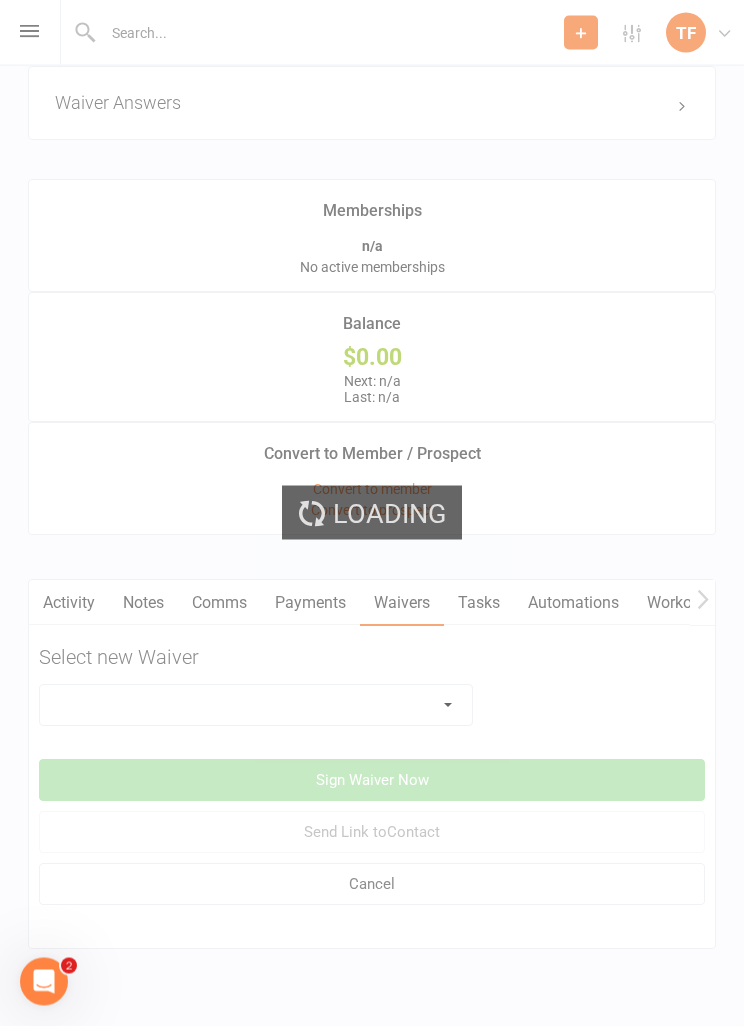 scroll, scrollTop: 1436, scrollLeft: 0, axis: vertical 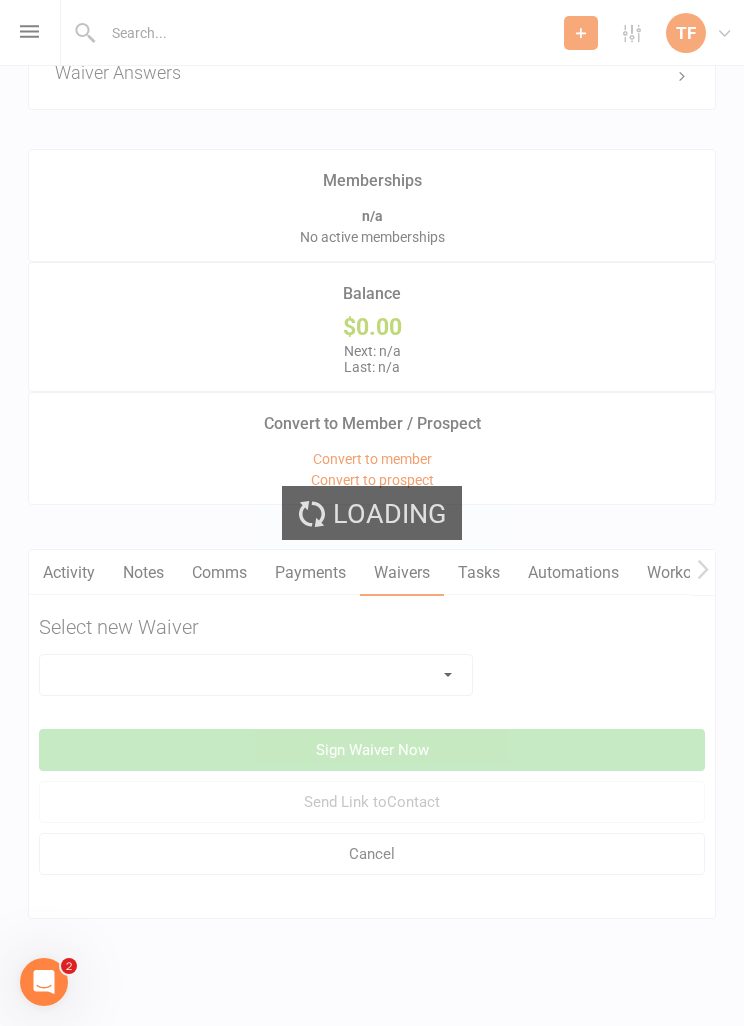 click at bounding box center (256, 675) 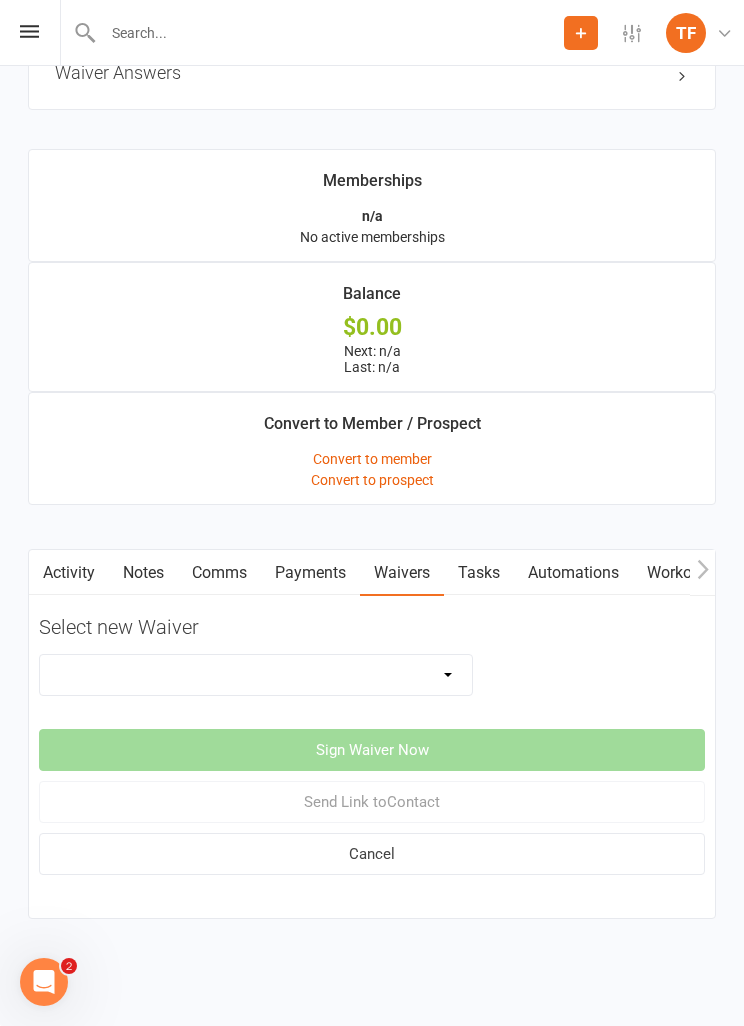 select on "2207" 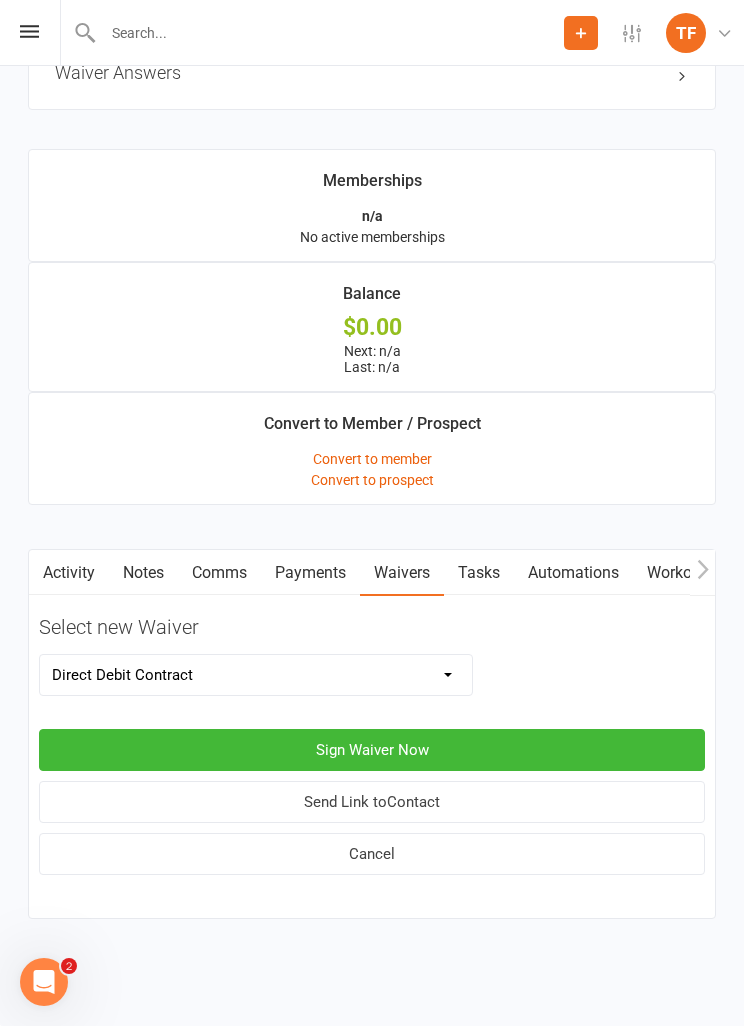 click on "Sign Waiver Now" at bounding box center (372, 750) 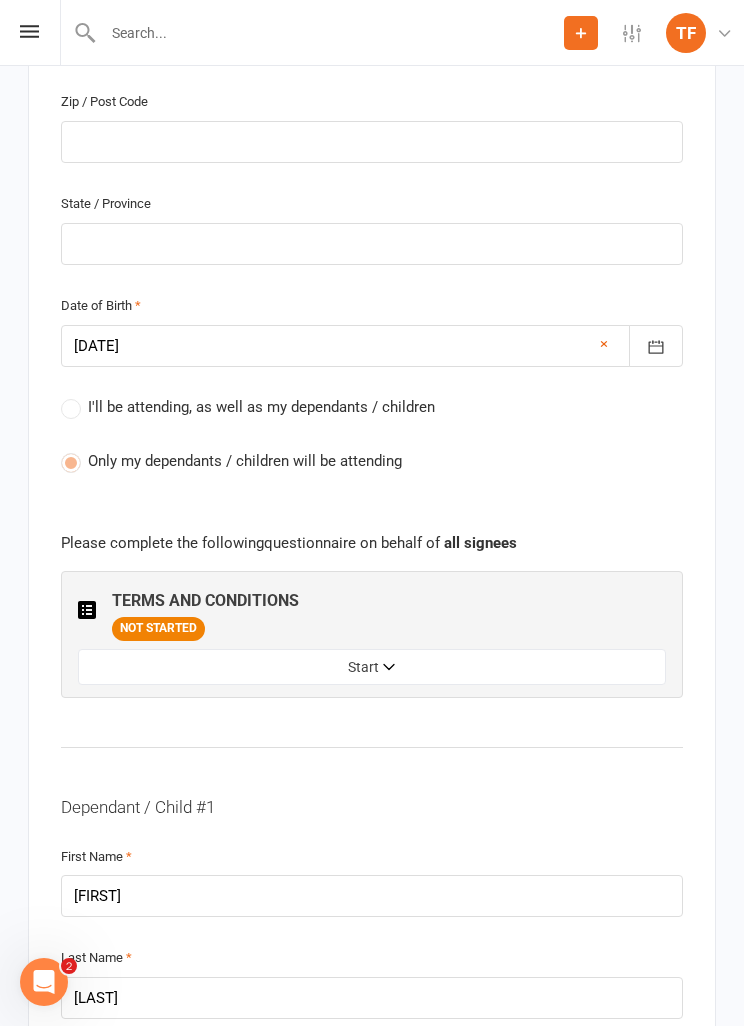 scroll, scrollTop: 0, scrollLeft: 0, axis: both 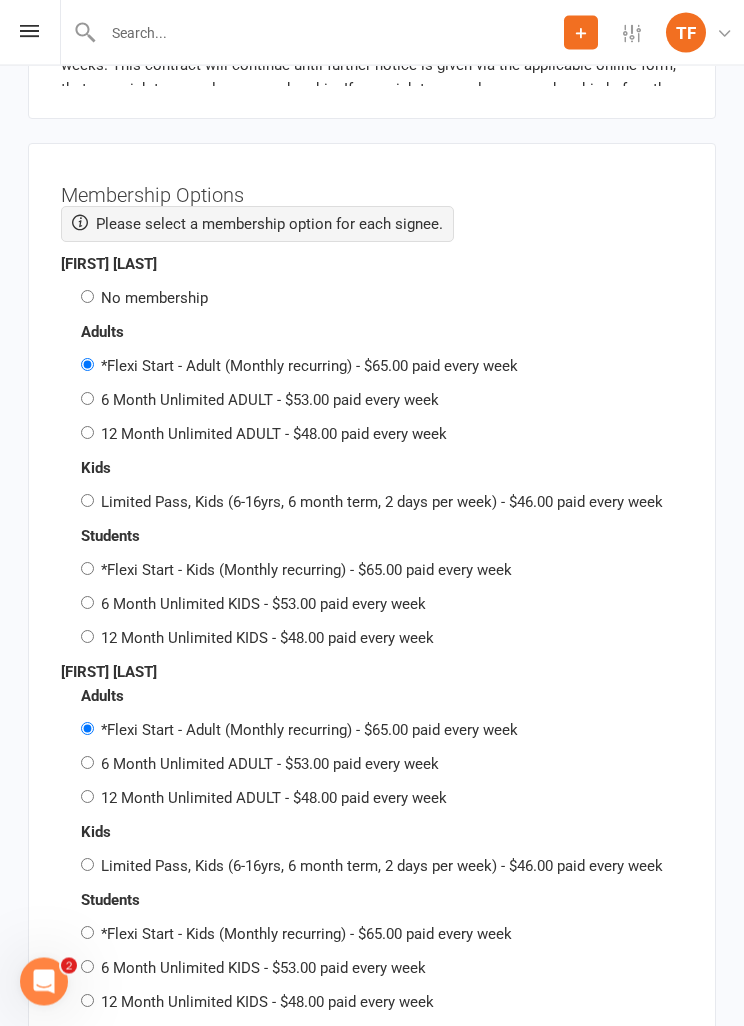 click on "No membership" at bounding box center [87, 297] 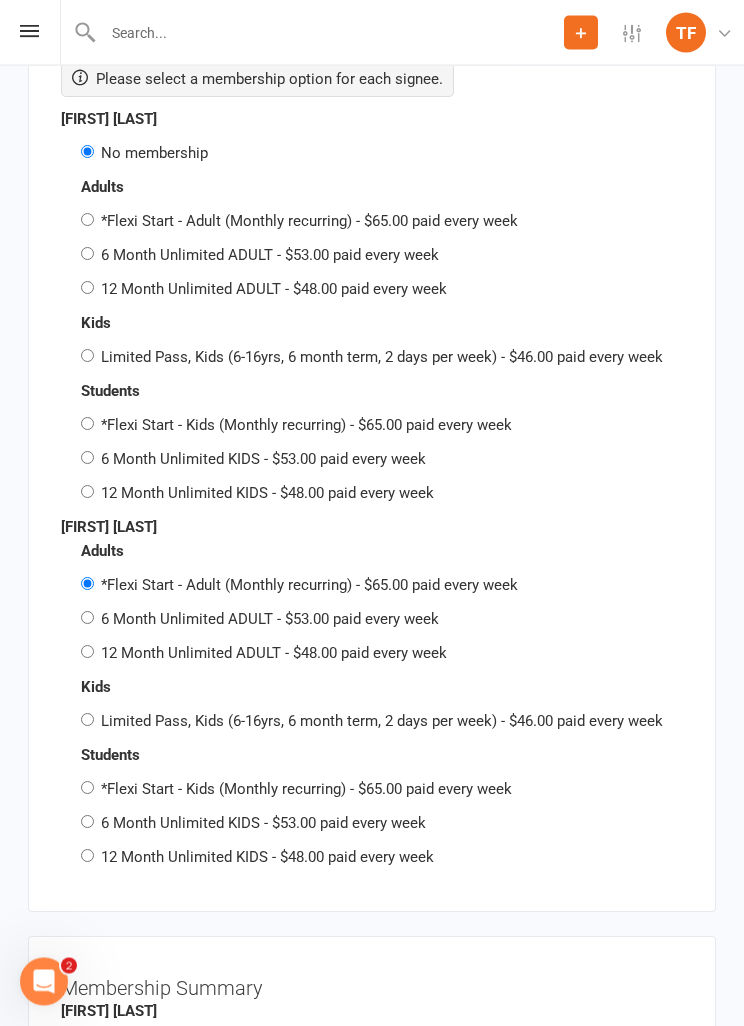 scroll, scrollTop: 4627, scrollLeft: 0, axis: vertical 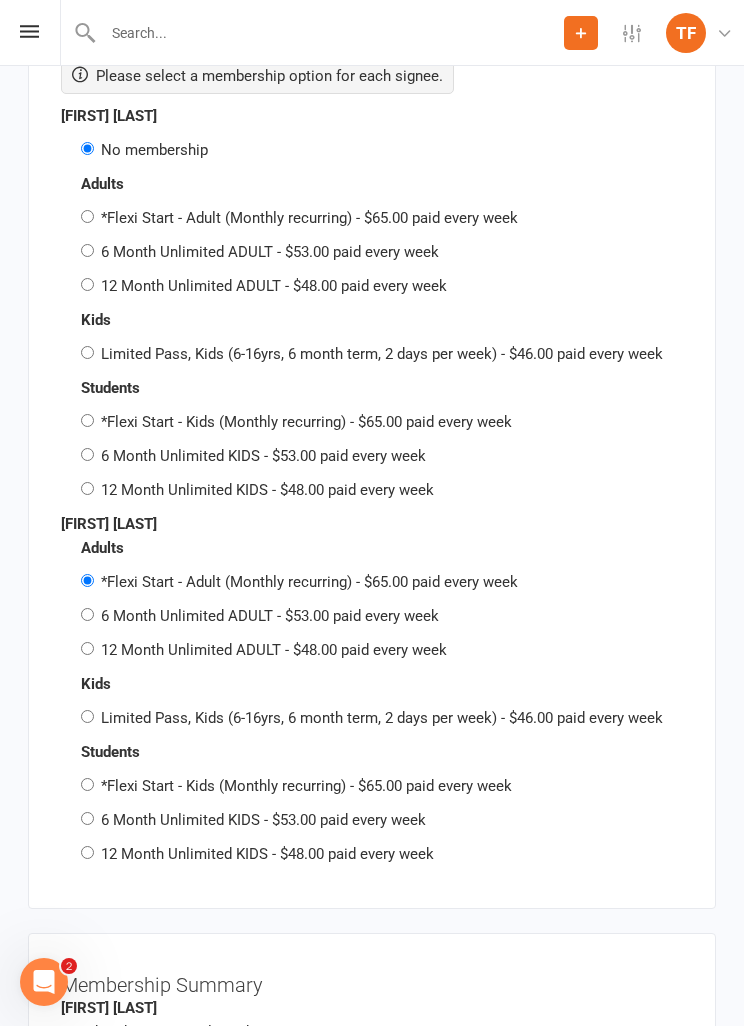 click on "*Flexi Start - Kids (Monthly recurring) - $65.00 paid every week" at bounding box center [87, 784] 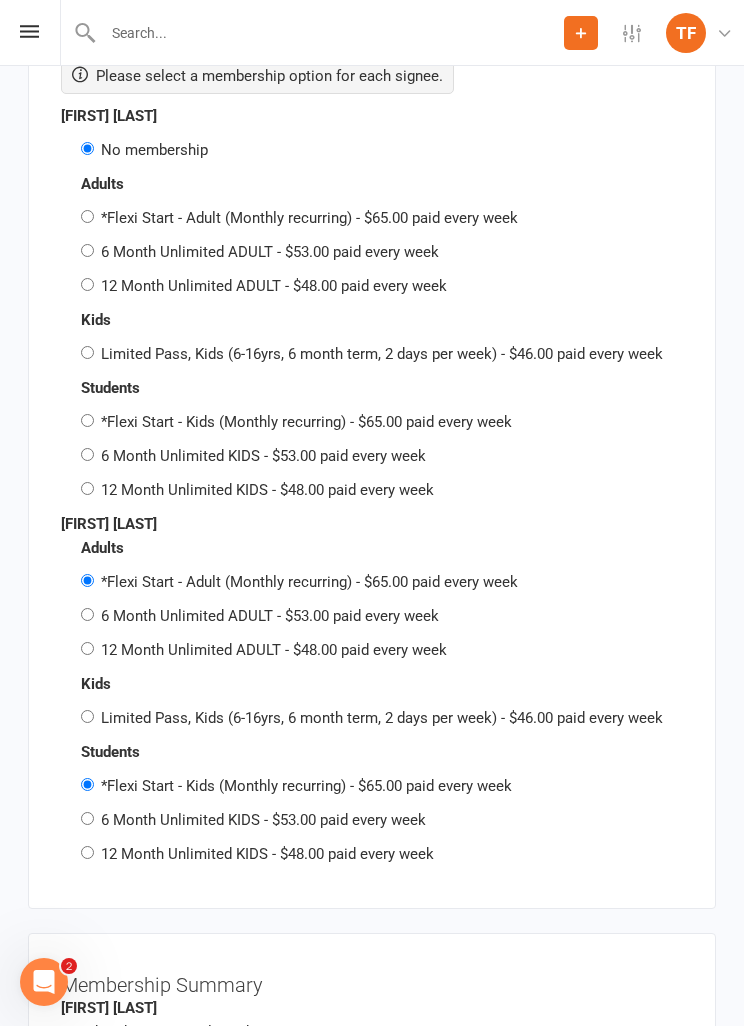 radio on "false" 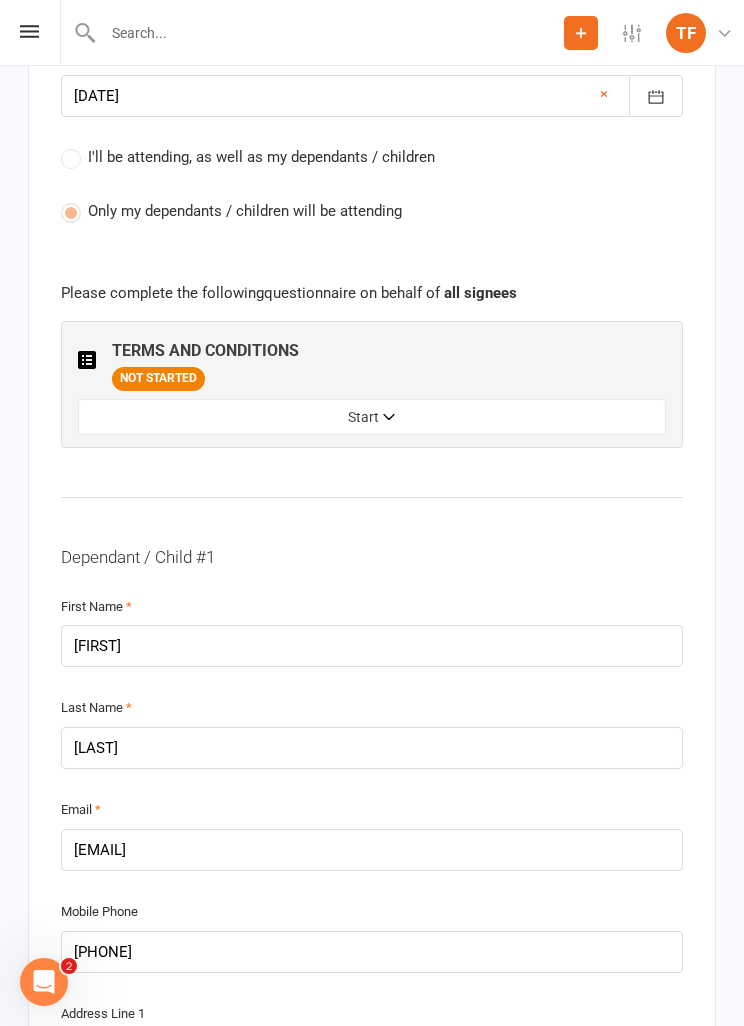 scroll, scrollTop: 1688, scrollLeft: 0, axis: vertical 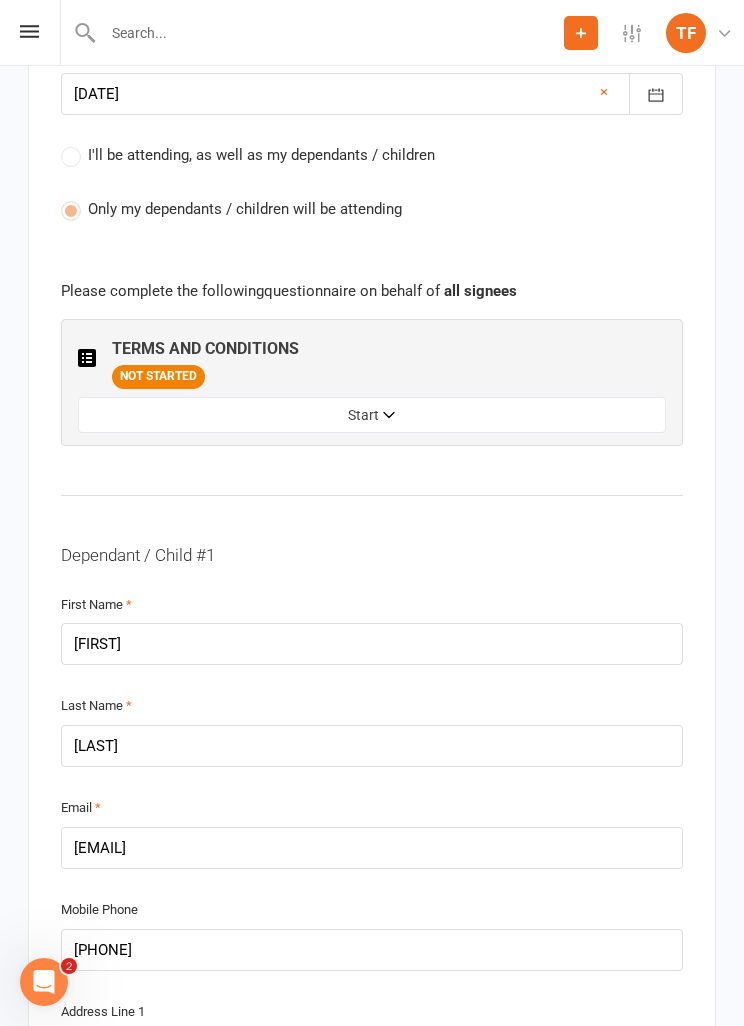 click on "Start" at bounding box center [372, 415] 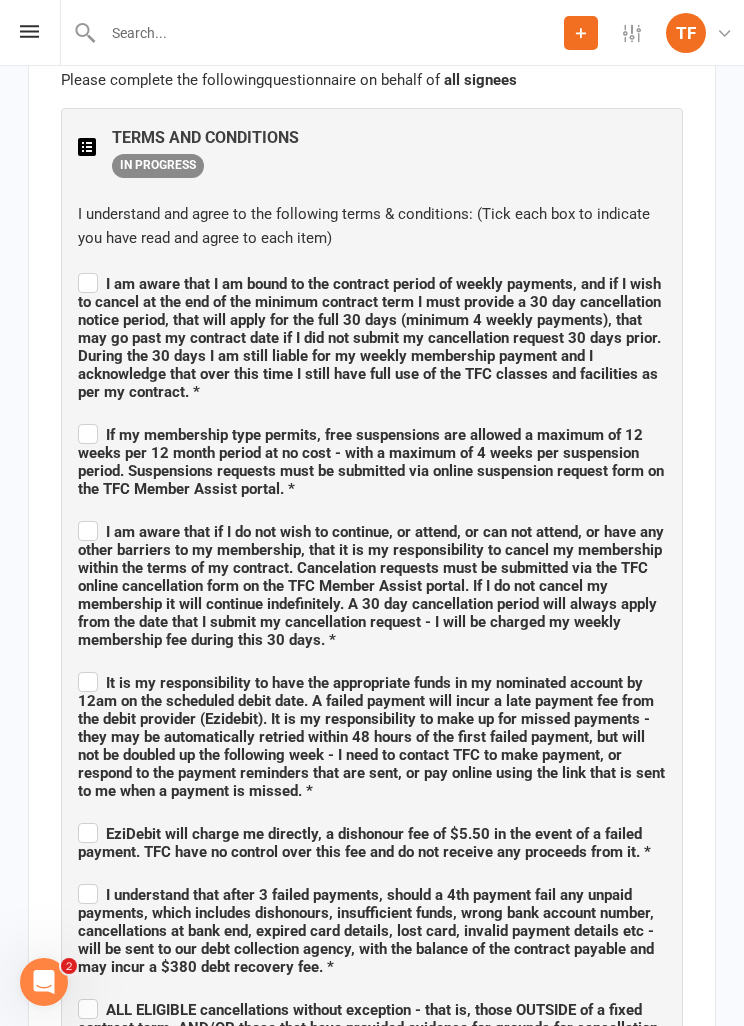 scroll, scrollTop: 1903, scrollLeft: 0, axis: vertical 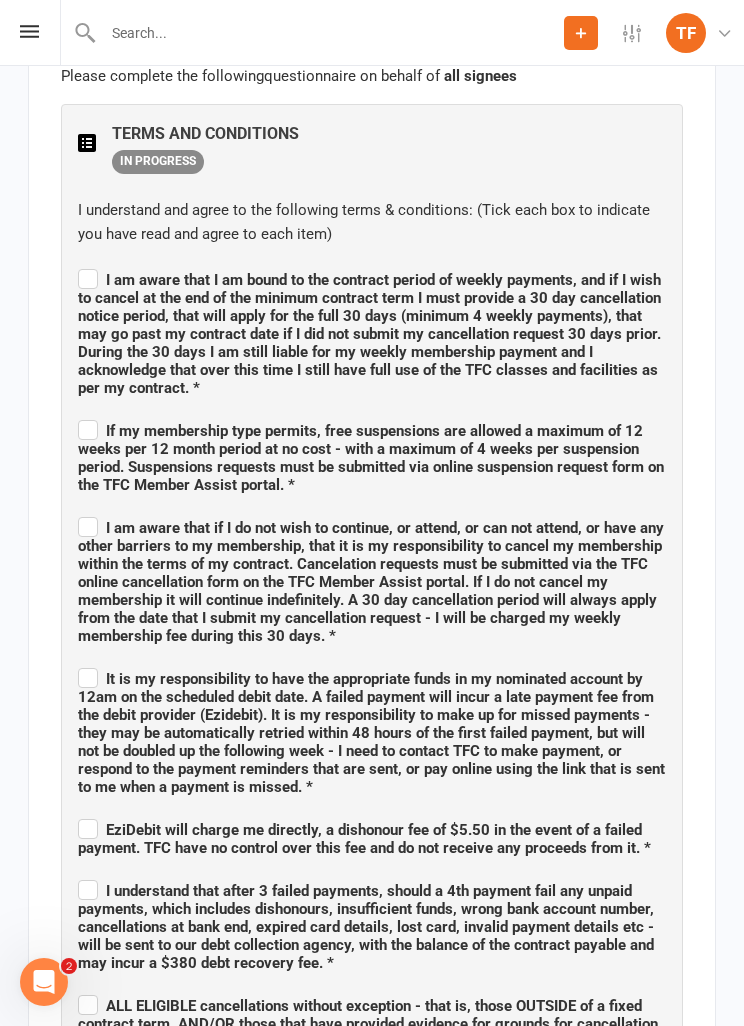 click on "I am aware that I am bound to the contract period of weekly payments, and if I wish to cancel at the end of the minimum contract term I must provide a 30 day cancellation notice period, that will apply for the full 30 days (minimum 4 weekly payments), that may go past my contract date if I did not submit my cancellation request 30 days prior.   During the 30 days I am still liable for my weekly membership payment and I acknowledge that over this time I still have full use of the TFC classes and facilities as per my contract.   *" at bounding box center (369, 334) 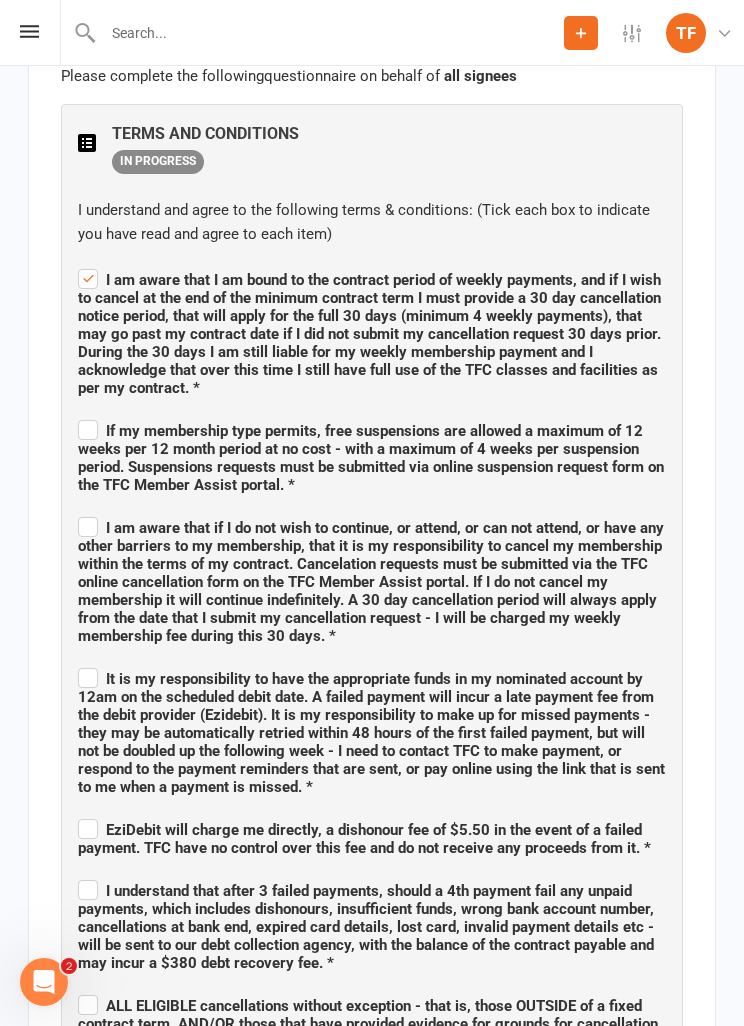 click on "If my membership type permits, free suspensions are allowed a maximum of 12 weeks per 12 month period at no cost - with a maximum of 4 weeks per suspension period. Suspensions requests must be submitted via online suspension request form on the TFC Member Assist portal.   *" at bounding box center (371, 458) 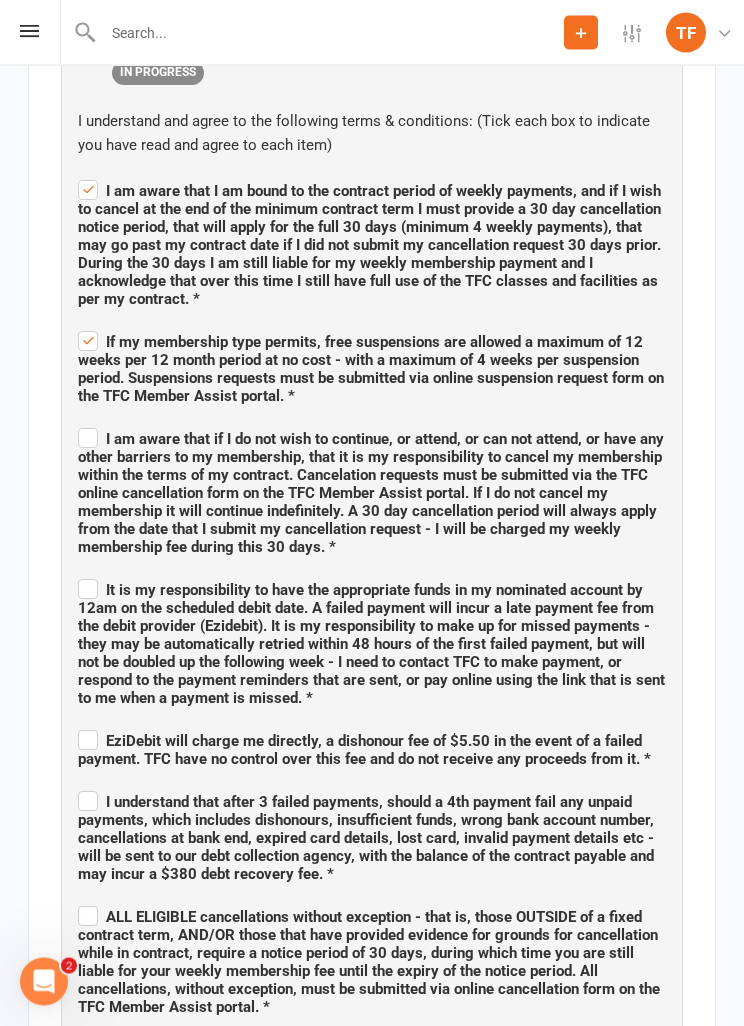scroll, scrollTop: 1994, scrollLeft: 0, axis: vertical 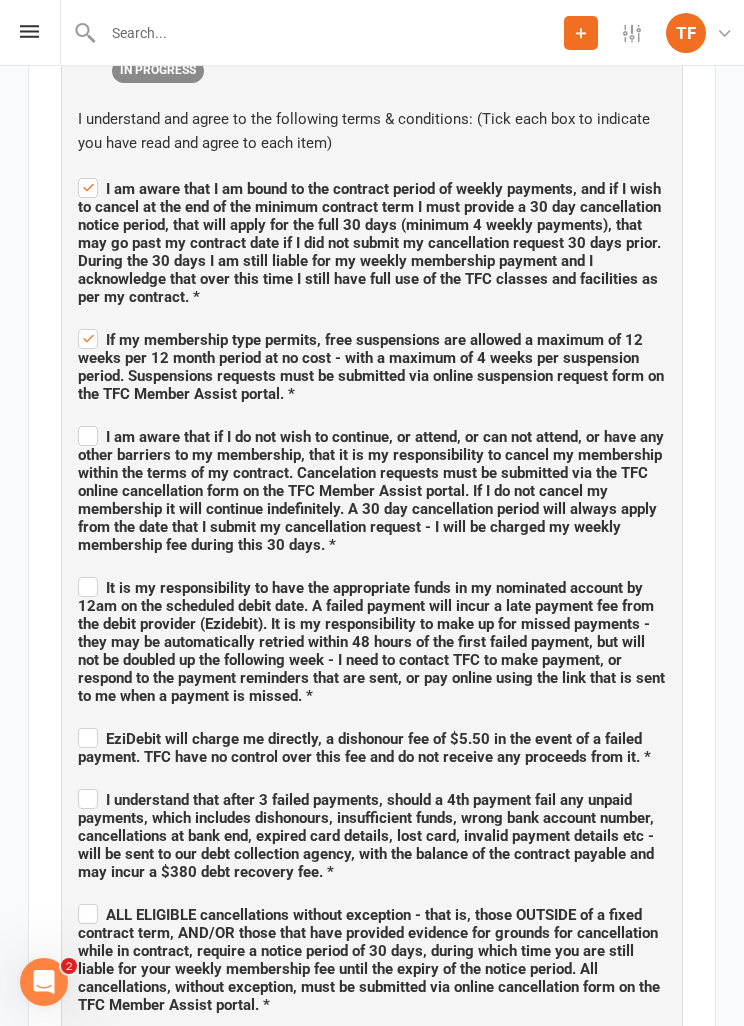 click on "I am aware that if I do not wish to continue, or attend, or can not attend, or have any other barriers to my membership, that it is my responsibility to cancel my membership within the terms of my contract.  Cancelation requests must be submitted via the TFC online cancellation form on the TFC Member Assist portal. If I do not cancel my membership it will continue indefinitely.  A 30 day cancellation period will always apply from the date that I submit my cancellation request - I will be charged my weekly membership fee during this 30 days.   *" at bounding box center (372, 488) 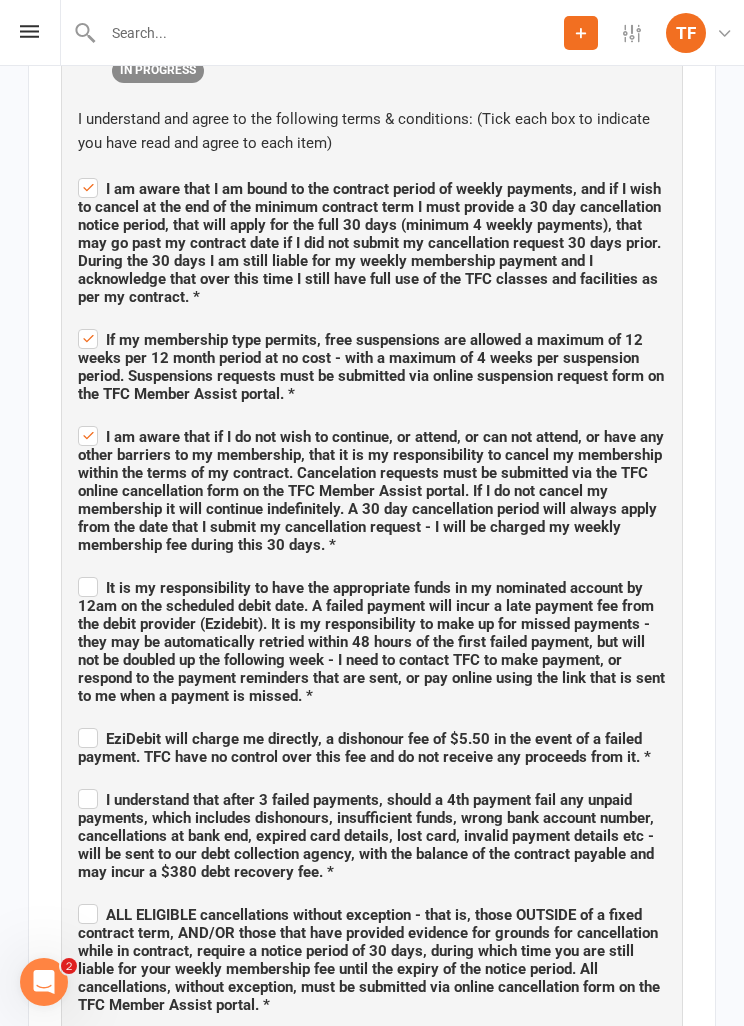 checkbox on "true" 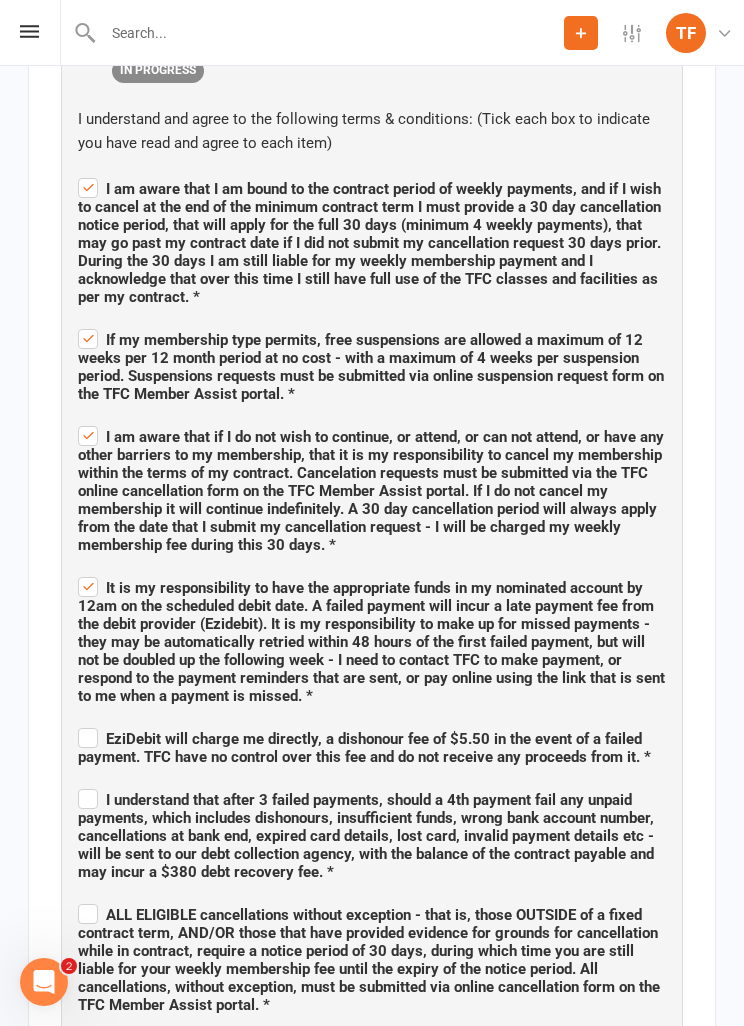 checkbox on "true" 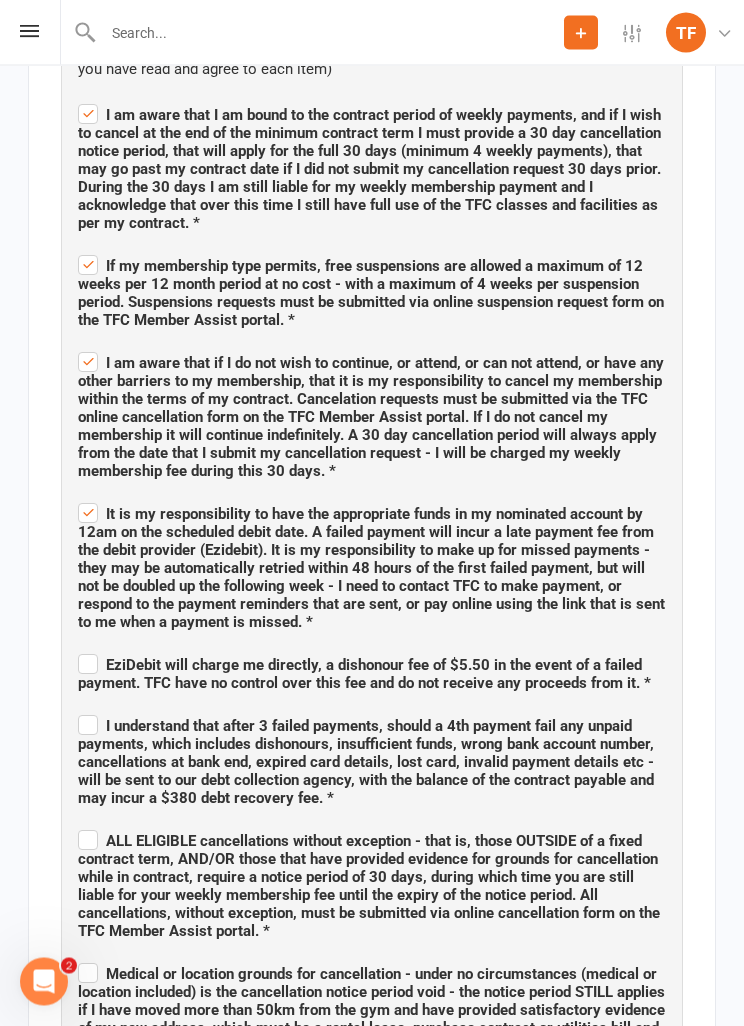 click on "EziDebit will charge me directly, a dishonour fee of $5.50 in the event of a failed payment. TFC have no control over this fee and do not receive any proceeds from it.   *" at bounding box center [364, 675] 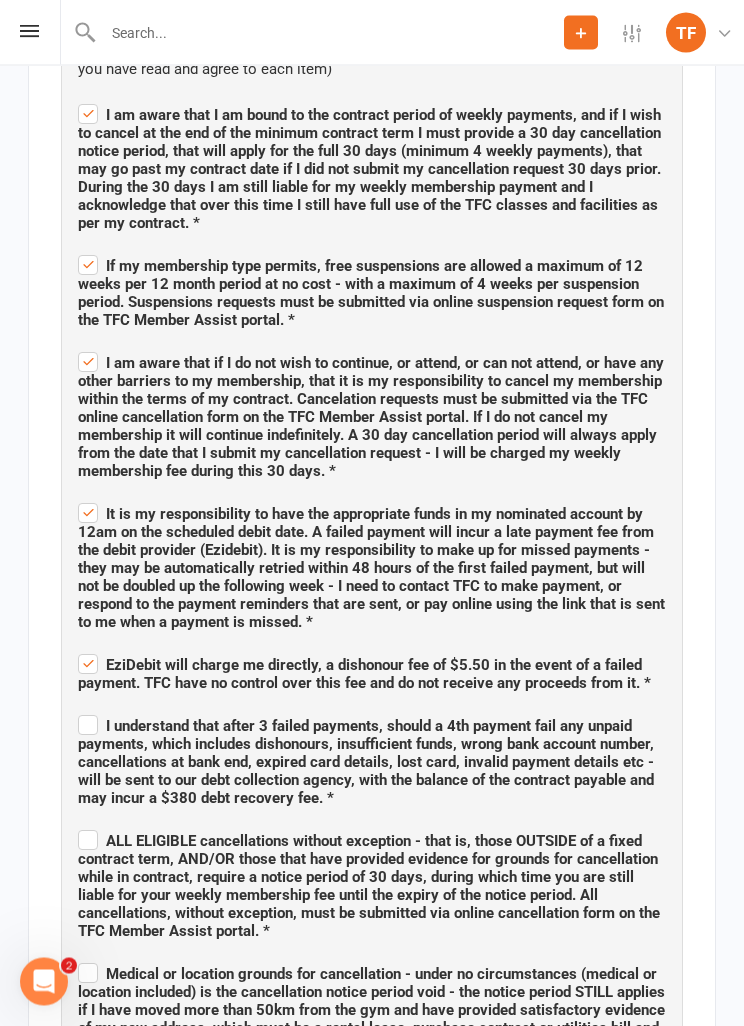 checkbox on "true" 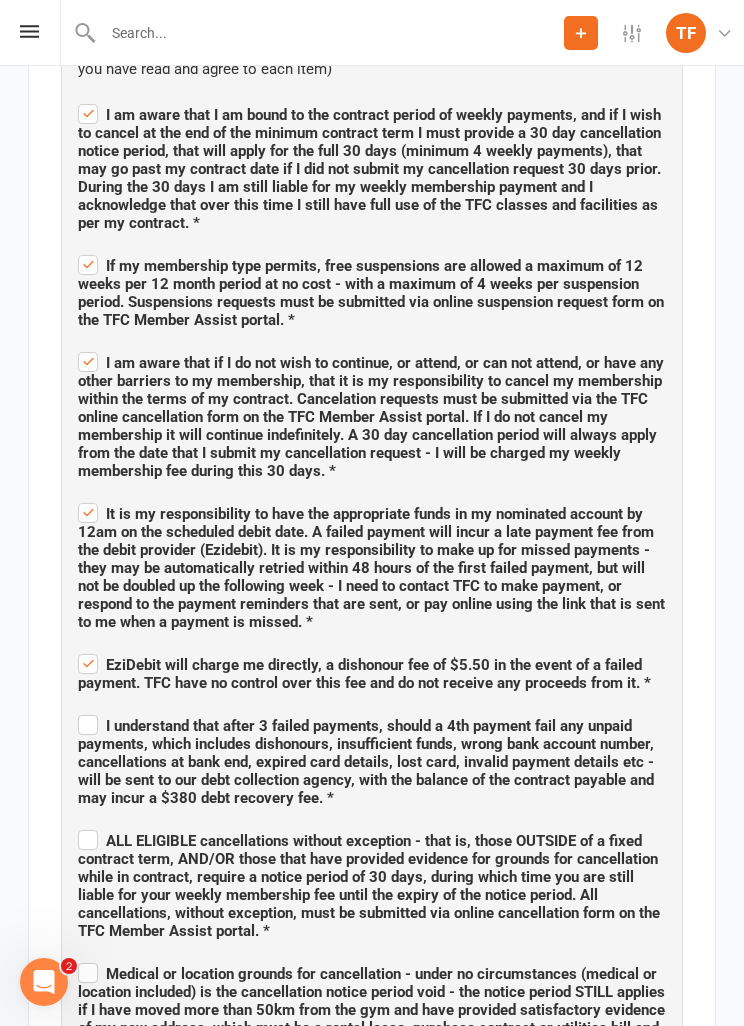 click on "I understand that after 3 failed payments, should a 4th payment fail any unpaid payments, which includes dishonours, insufficient funds, wrong bank account number, cancellations at bank end, expired card details, lost card, invalid payment details etc -  will be sent to our debt collection agency, with the balance of the contract payable and may incur a $380 debt recovery fee.   *" at bounding box center [366, 762] 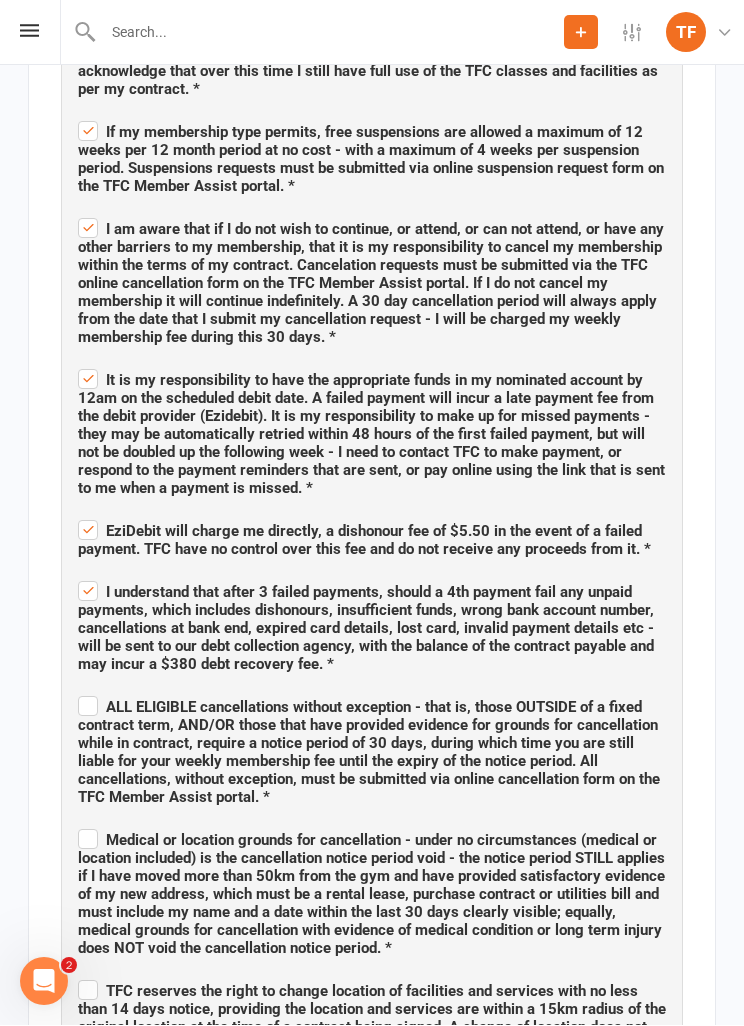 click on "ALL ELIGIBLE cancellations without exception - that is, those OUTSIDE of a fixed contract term, AND/OR those that have provided evidence for grounds for cancellation while in contract, require a notice period of 30 days, during which time you are still liable for your weekly membership fee until the expiry of the notice period.  All cancellations, without exception, must be submitted via online cancellation form on the TFC Member Assist portal.   *" at bounding box center [369, 753] 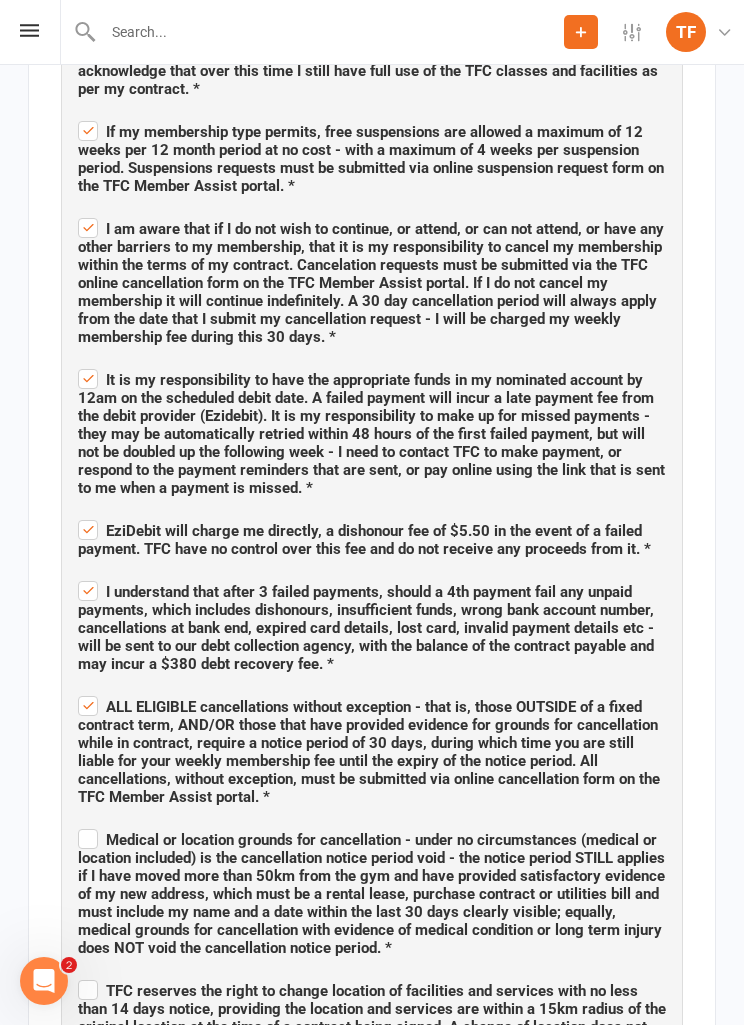 checkbox on "true" 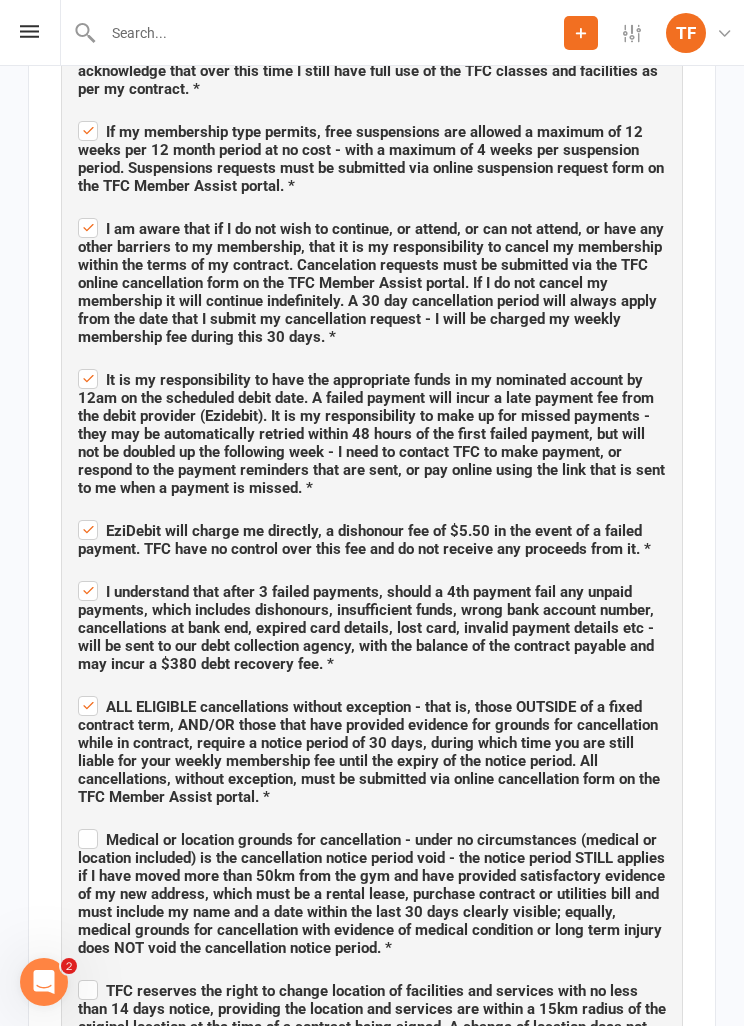 click on "Medical or location grounds for cancellation - under no circumstances (medical or location included) is the cancellation notice period void - the notice period STILL applies if I have moved more than 50km from the gym and have provided satisfactory evidence of my new address, which must be a rental lease, purchase contract or utilities bill and must include my name and a date within the last 30 days clearly visible; equally, medical grounds for cancellation with evidence of medical condition or long term injury does NOT void the cancellation notice period.   *" at bounding box center [371, 894] 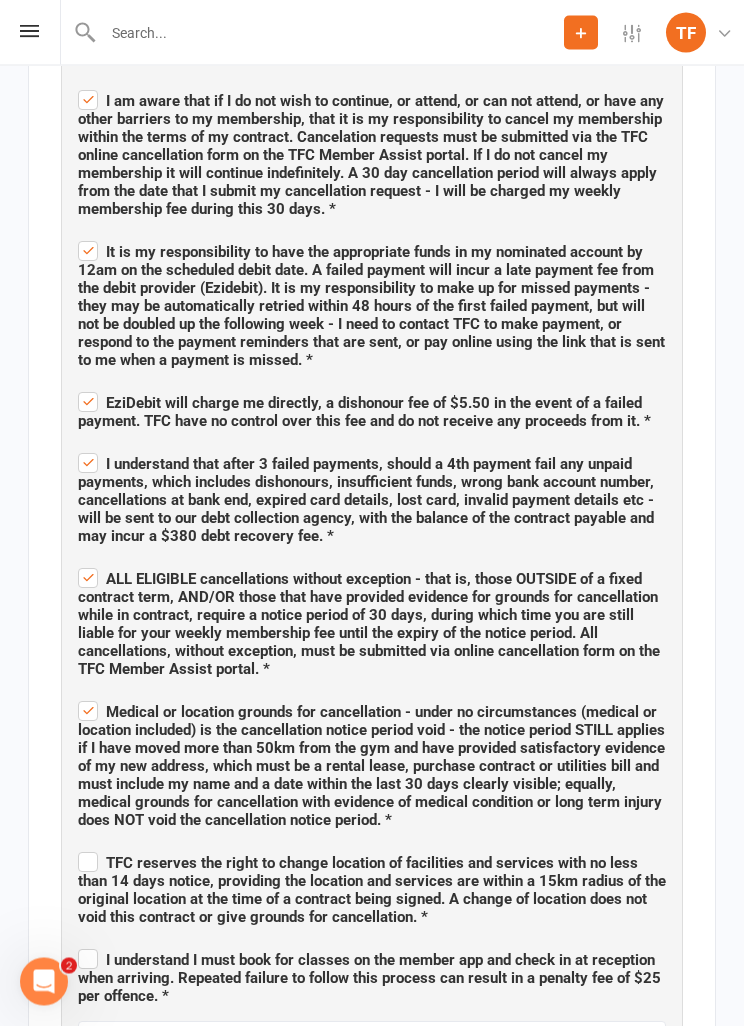 click on "TFC reserves the right to change location of facilities and services with no less than 14 days notice, providing the location and services are within a 15km radius of the original location at the time of a contract being signed.  A change of location does not void this contract or give grounds for cancellation.   *" at bounding box center (372, 891) 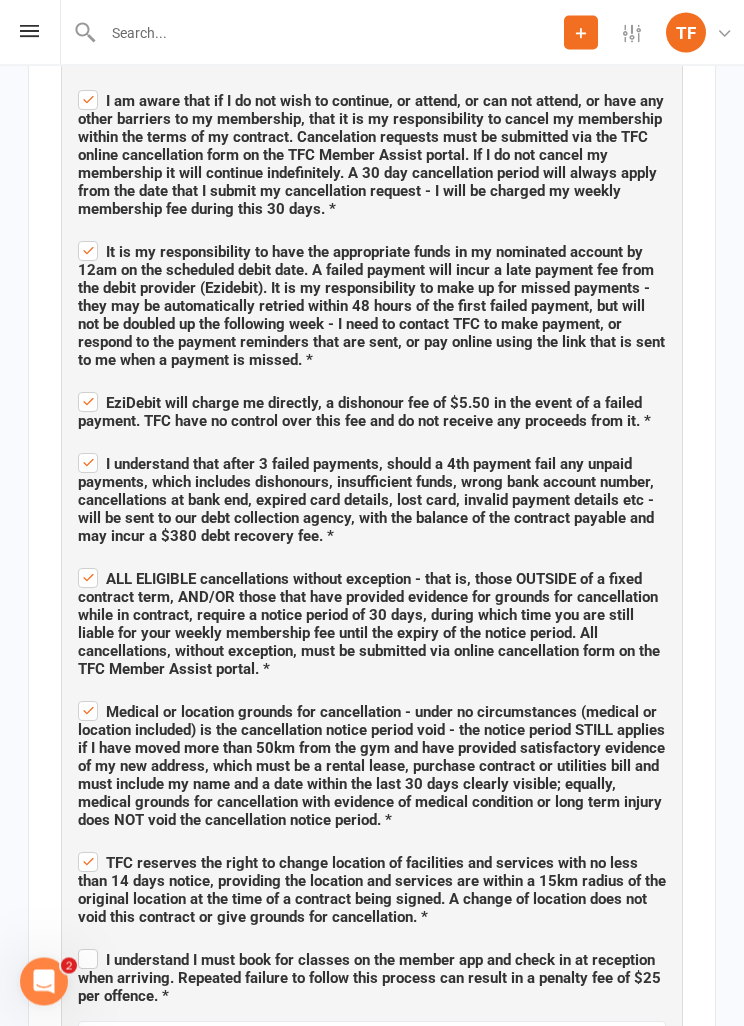 checkbox on "true" 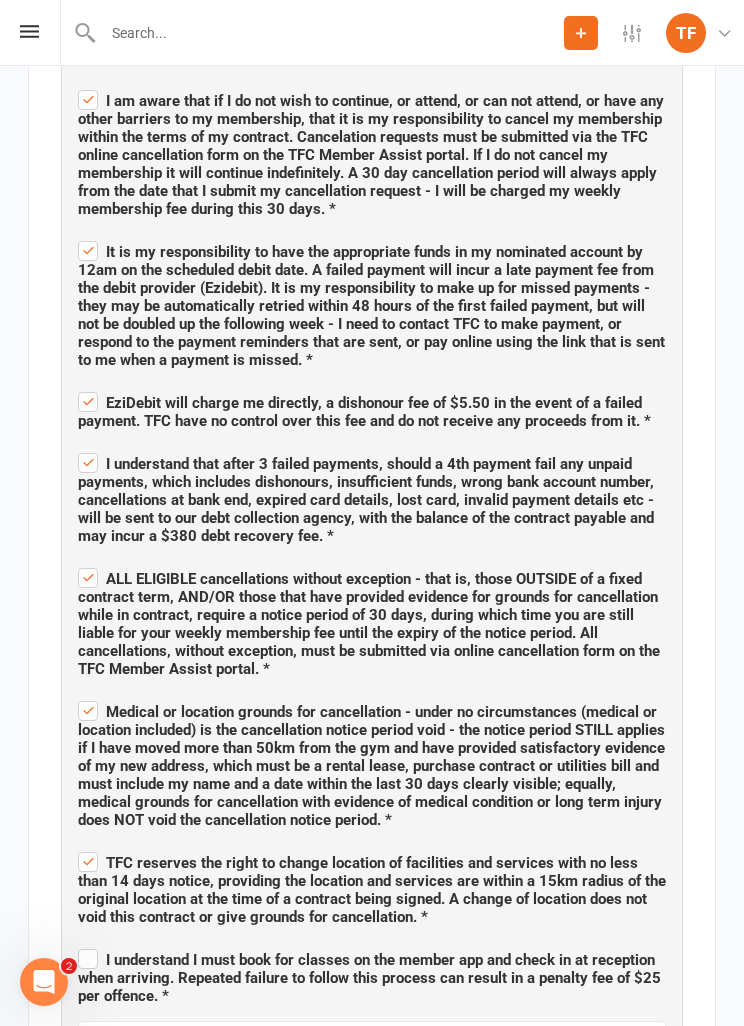 click on "I understand I must book for classes on the member app and check in at reception when arriving.  Repeated failure to follow this process can result in a penalty fee of $25 per offence.   *" at bounding box center [369, 978] 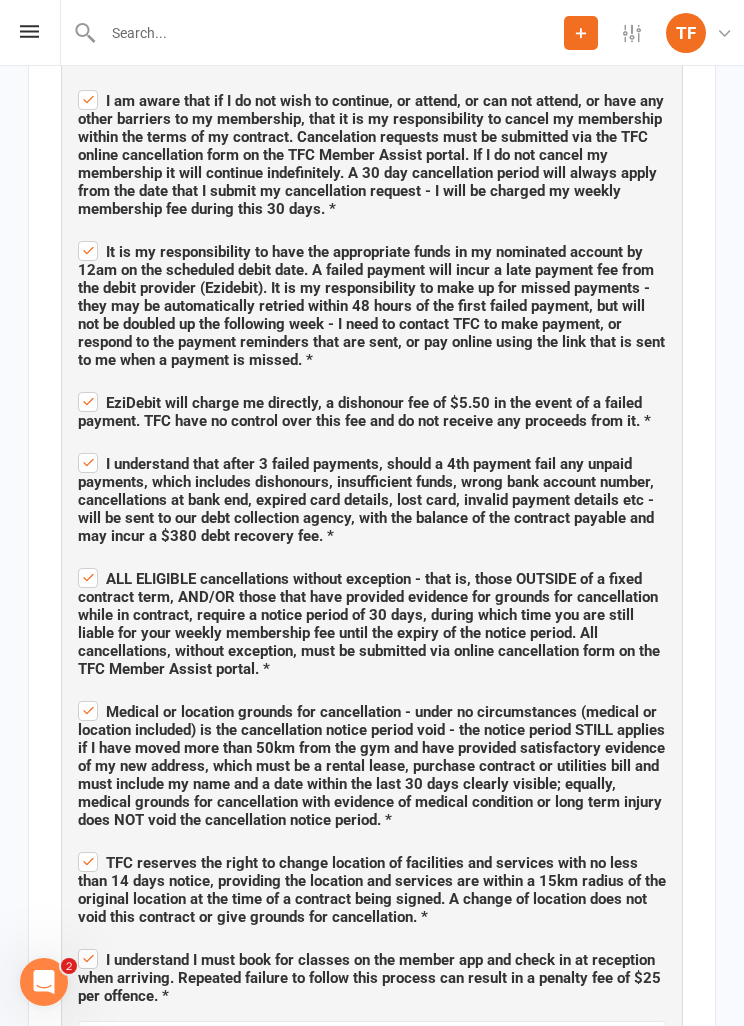 click on "Done" at bounding box center [372, 1042] 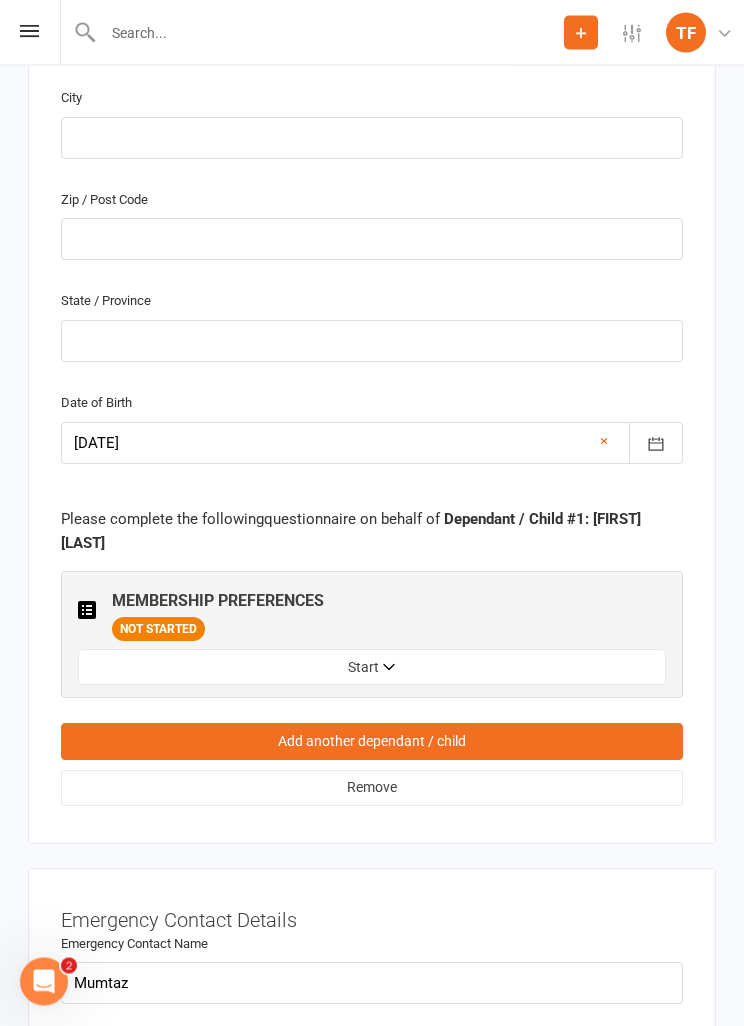 scroll, scrollTop: 2806, scrollLeft: 0, axis: vertical 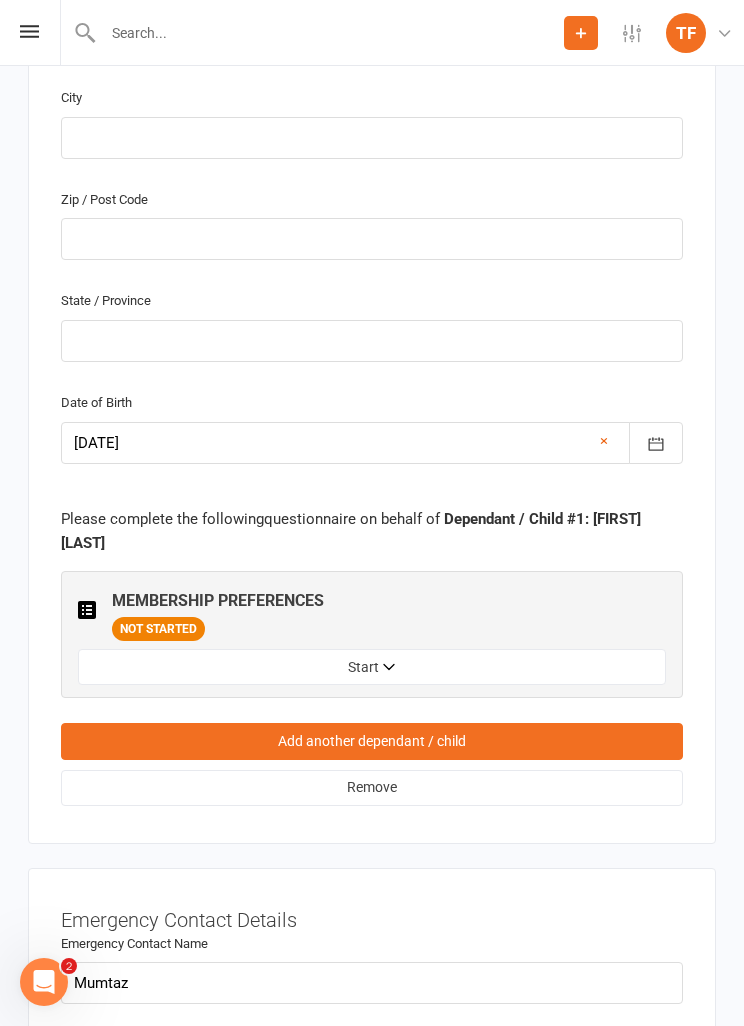 click on "Start" at bounding box center (372, 667) 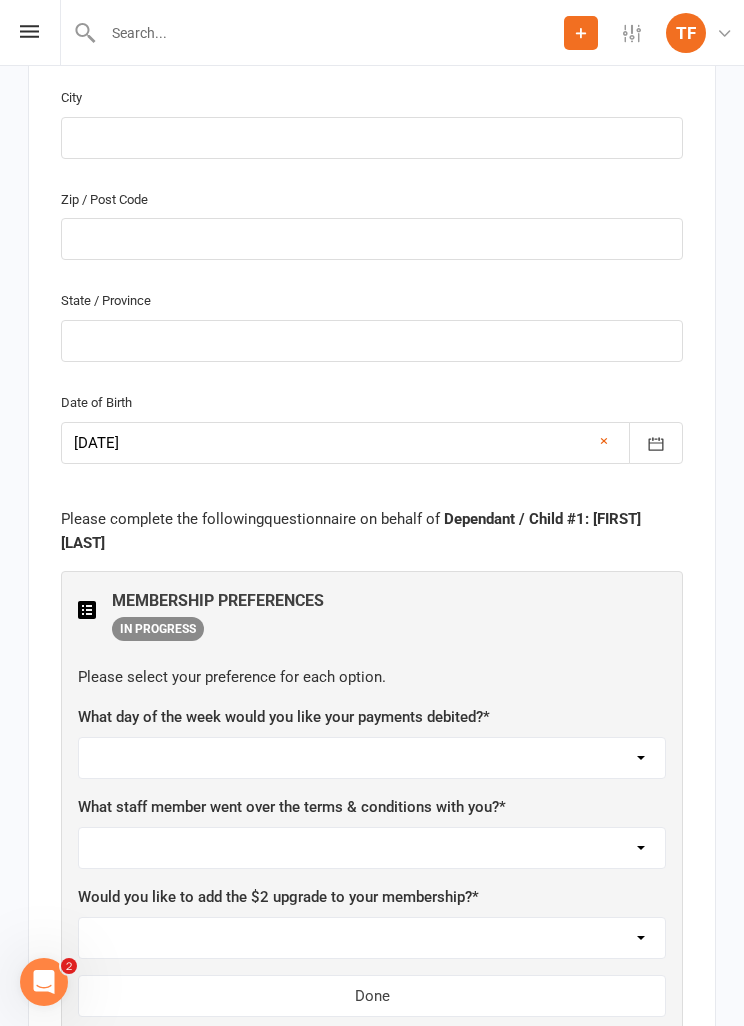 click on "Monday Tuesday Wednesday Thursday Friday" at bounding box center [372, 758] 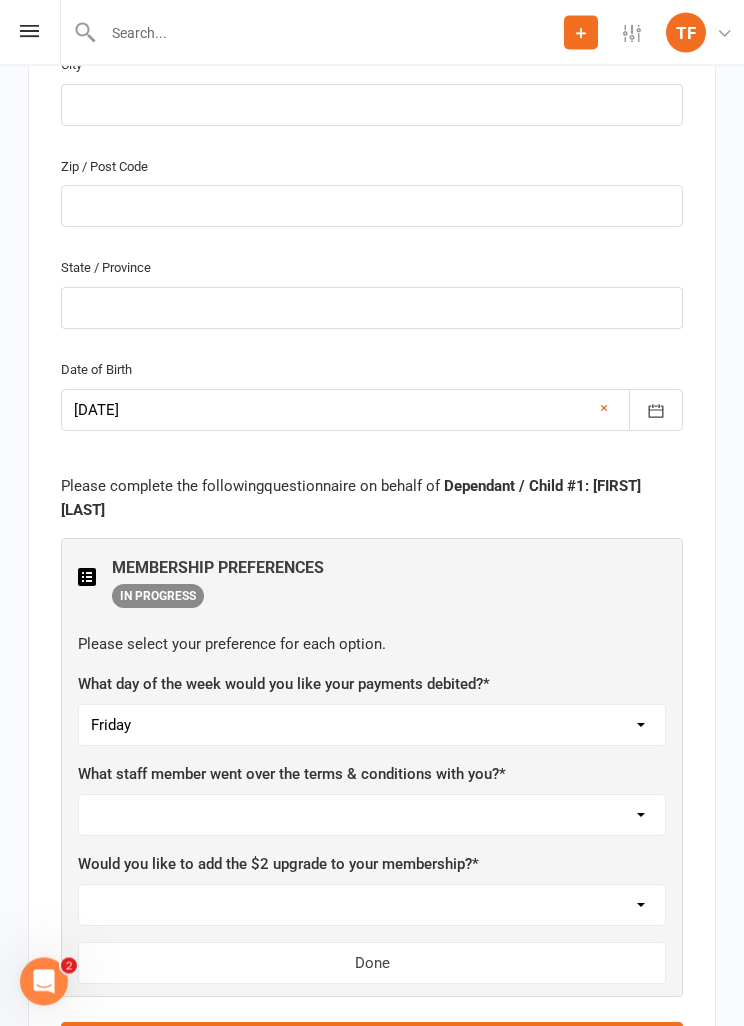 click on "Not sure [FIRST] [LAST] [FIRST] [LAST] [FIRST] [LAST] [FIRST] [LAST] [FIRST] [LAST] [FIRST] [LAST] [FIRST] [LAST] [FIRST] [LAST] [FIRST] [LAST]" at bounding box center [372, 816] 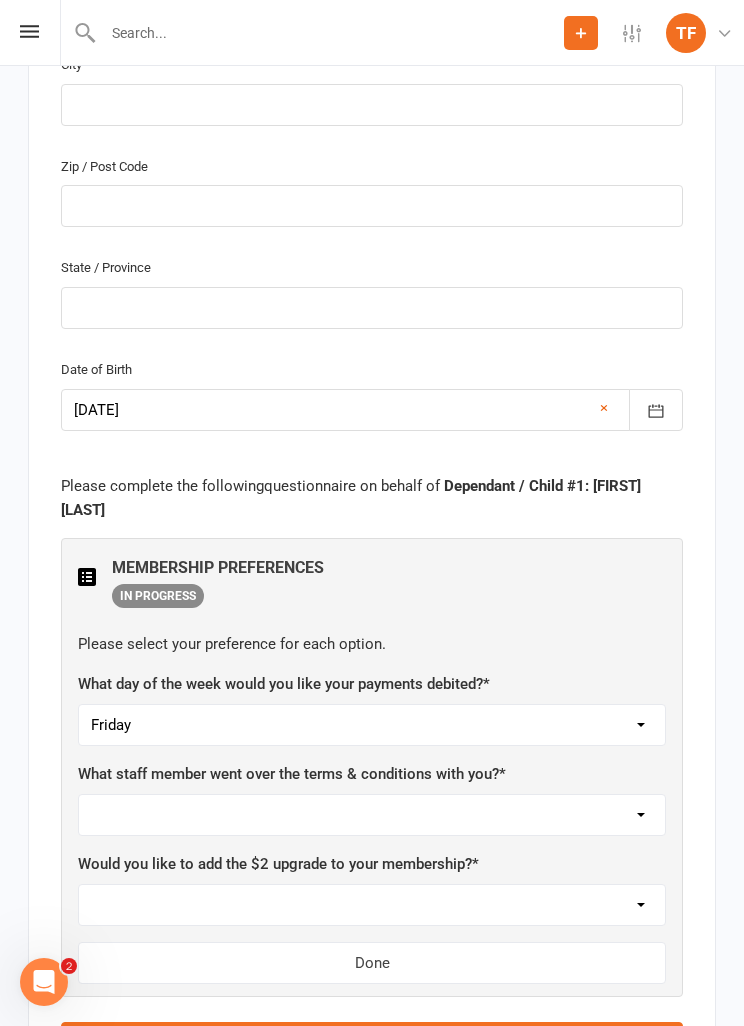 select on "[FIRST] [LAST]" 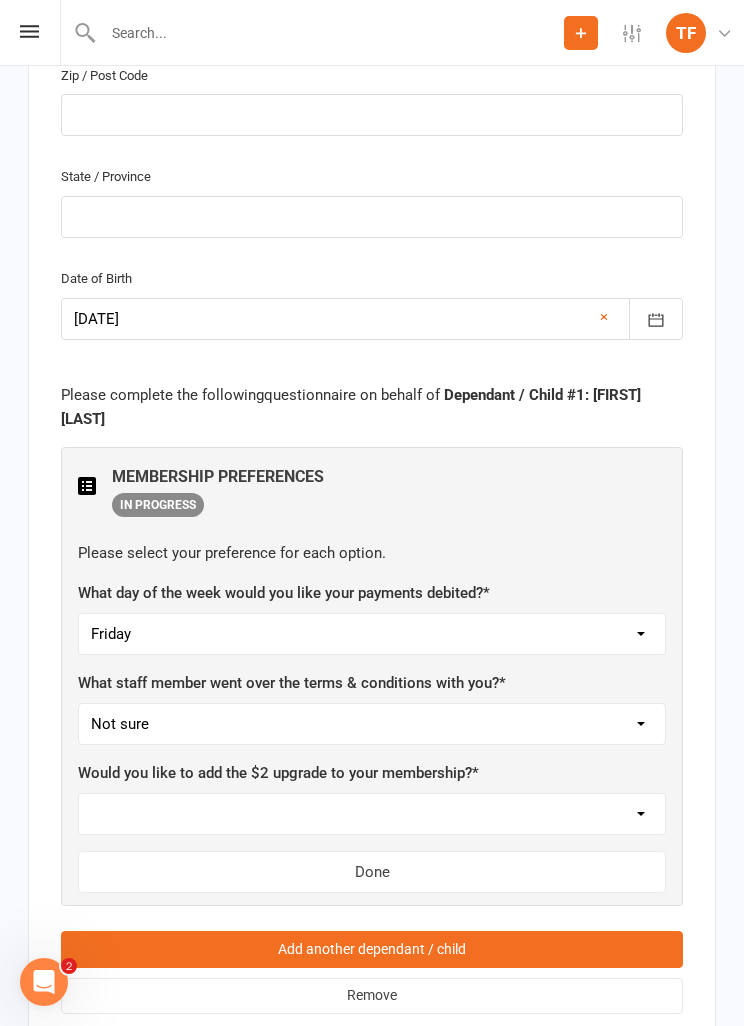 scroll, scrollTop: 2934, scrollLeft: 0, axis: vertical 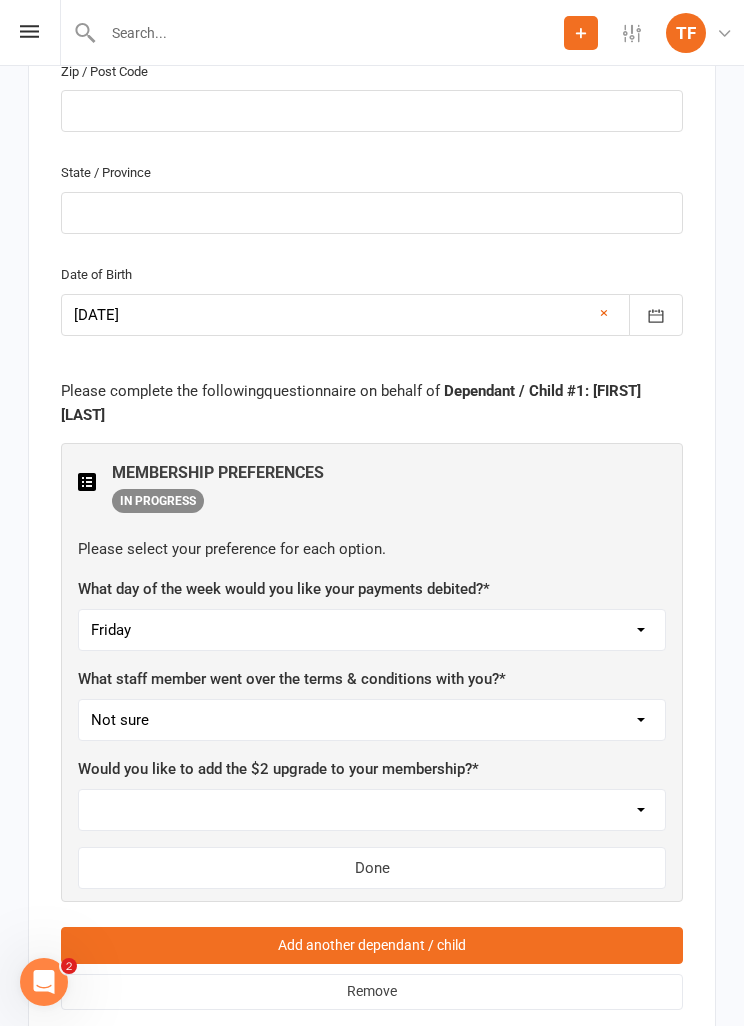 click on "Yes, please add Not at this time" at bounding box center [372, 810] 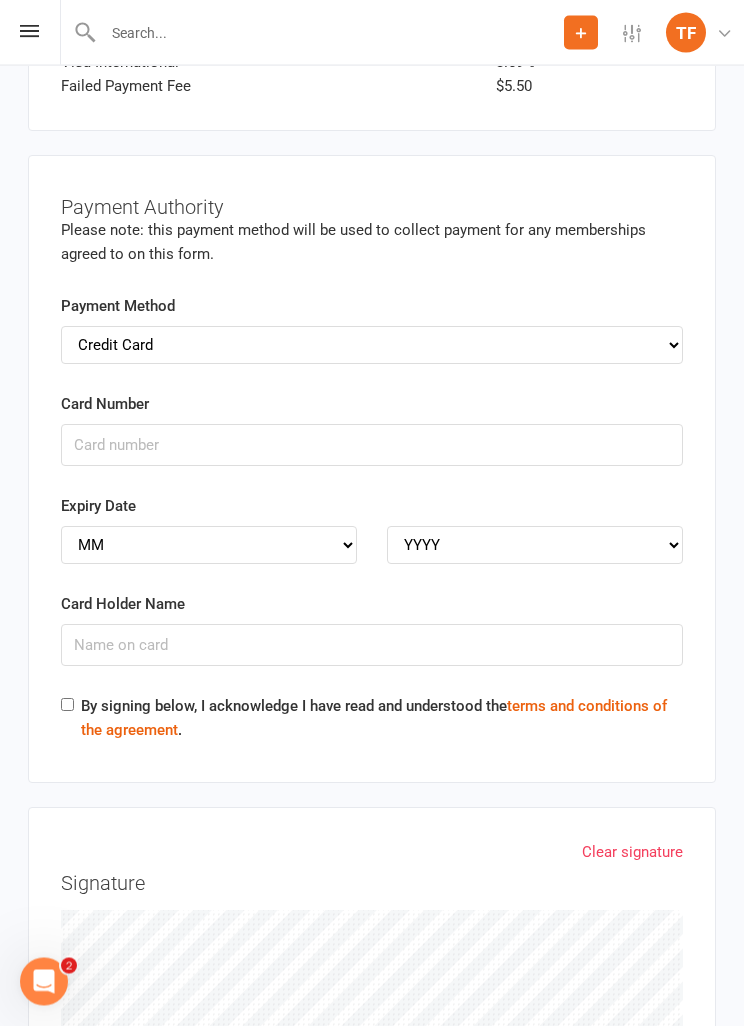 scroll, scrollTop: 6373, scrollLeft: 0, axis: vertical 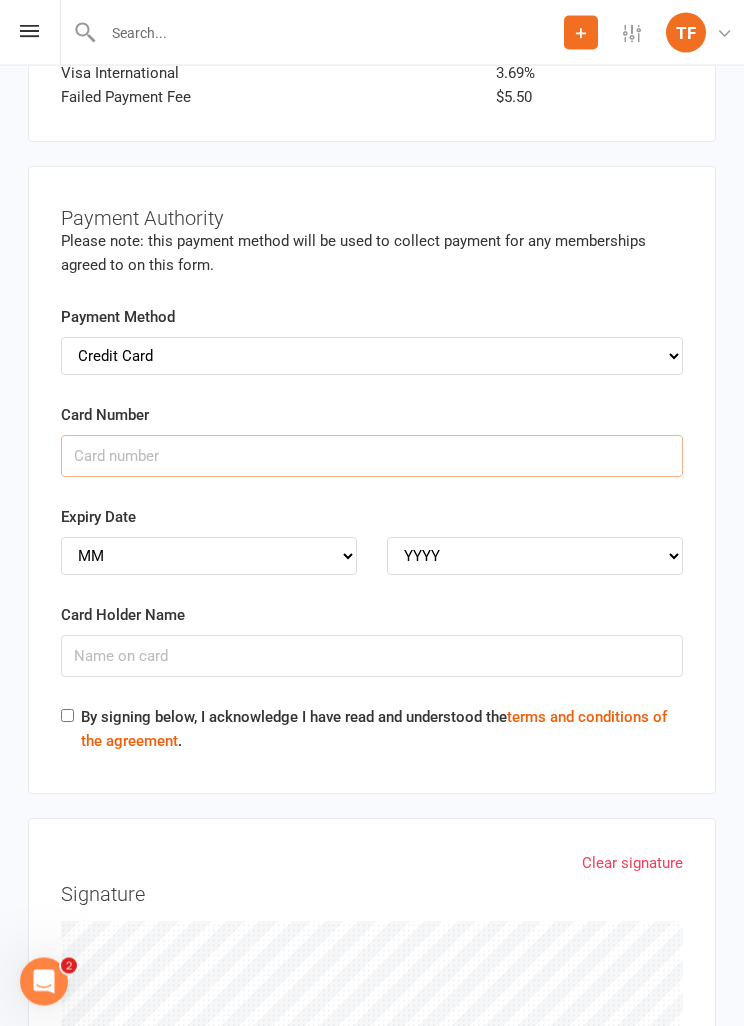 click on "Card Number" at bounding box center (372, 457) 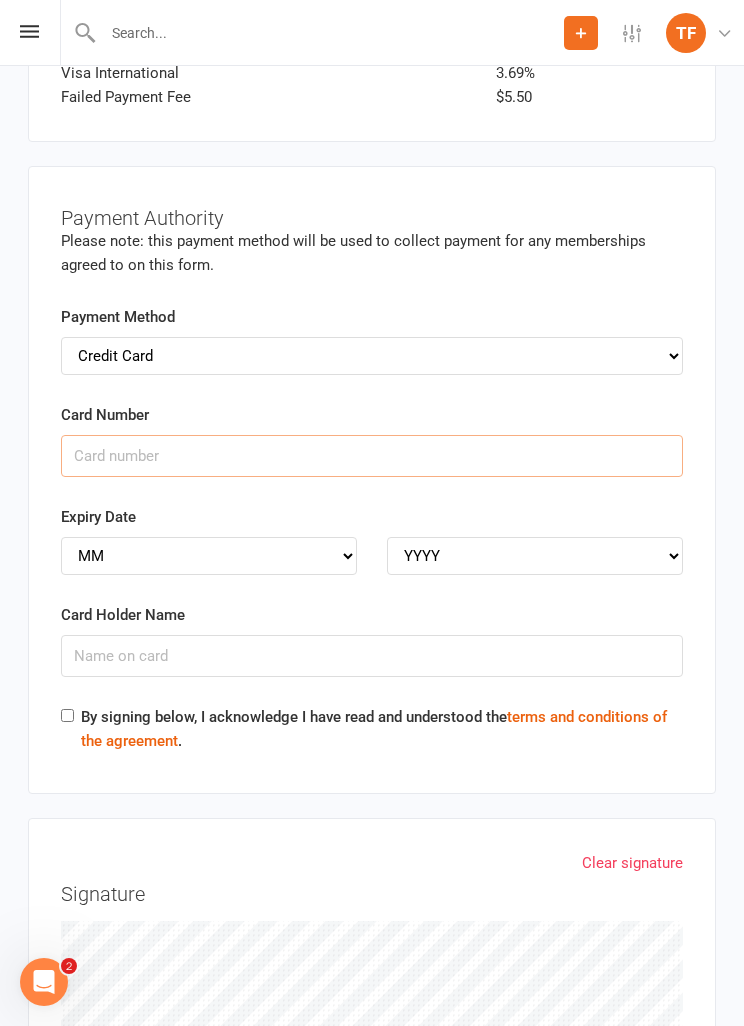 scroll, scrollTop: 6373, scrollLeft: 0, axis: vertical 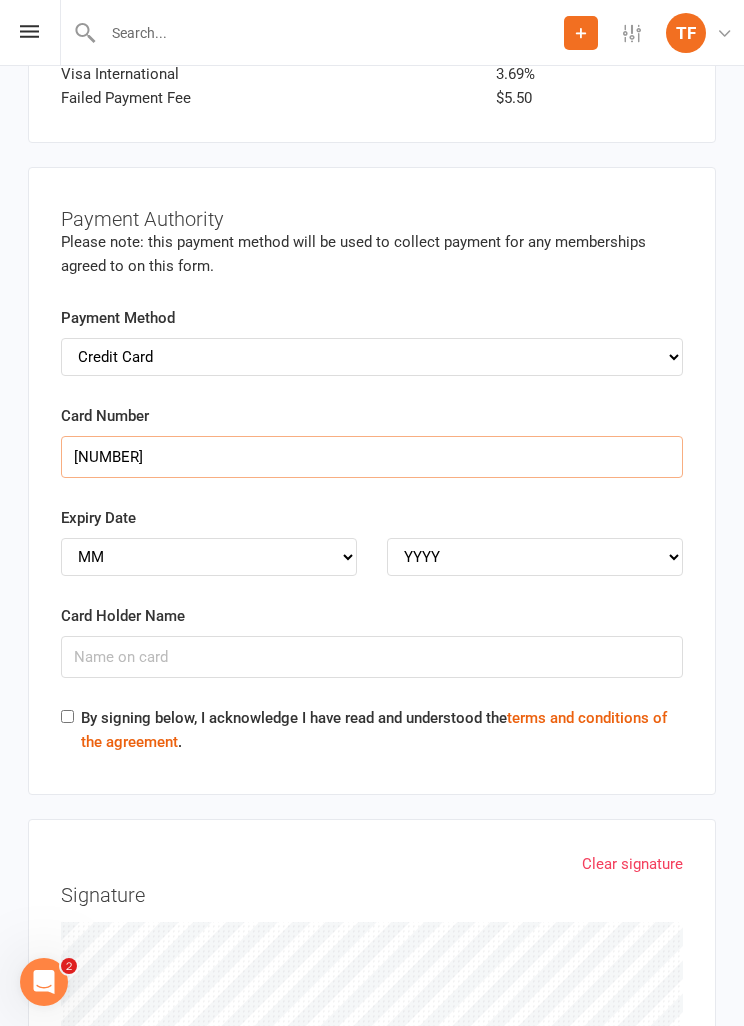 type on "[NUMBER]" 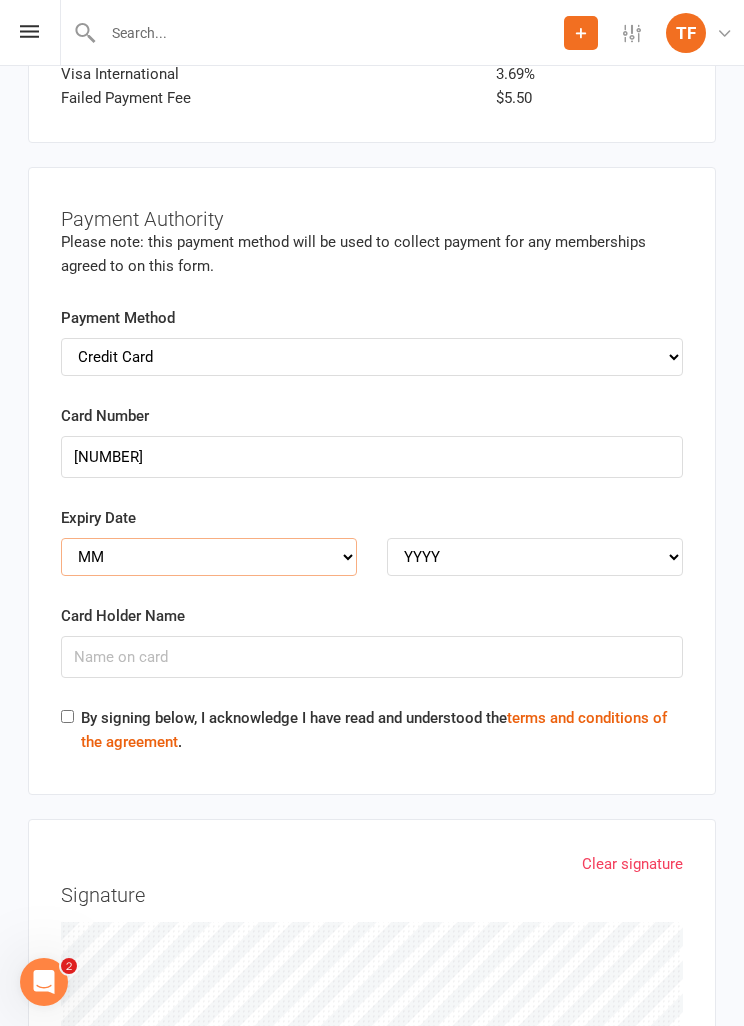 click on "MM 01 02 03 04 05 06 07 08 09 10 11 12" at bounding box center [209, 557] 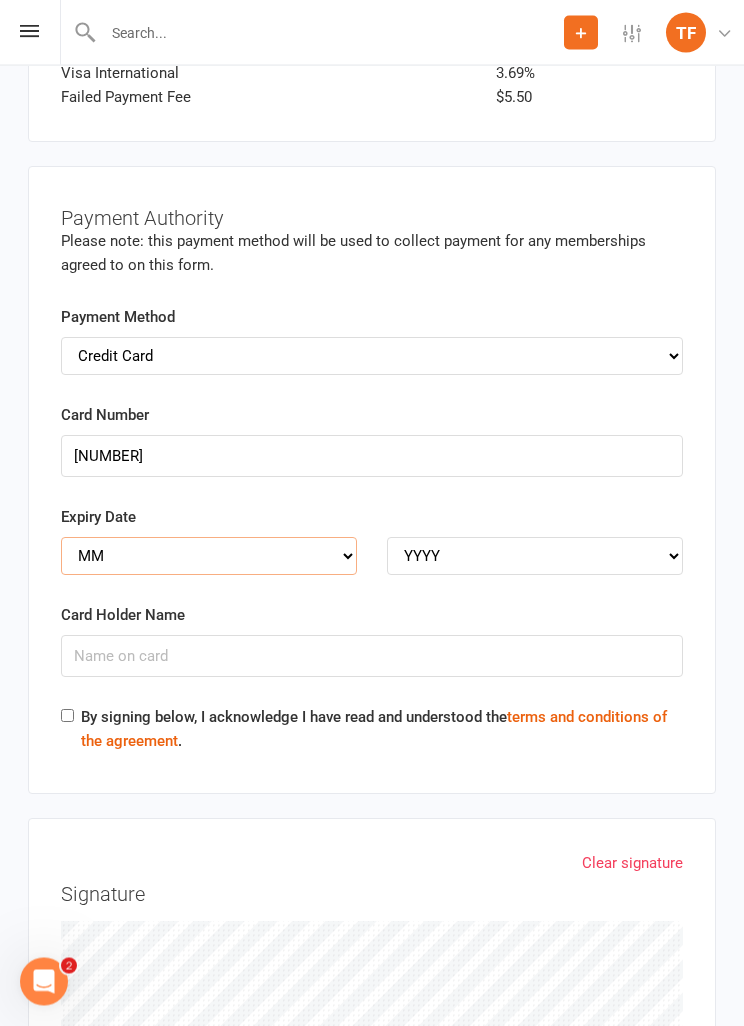 scroll, scrollTop: 6374, scrollLeft: 0, axis: vertical 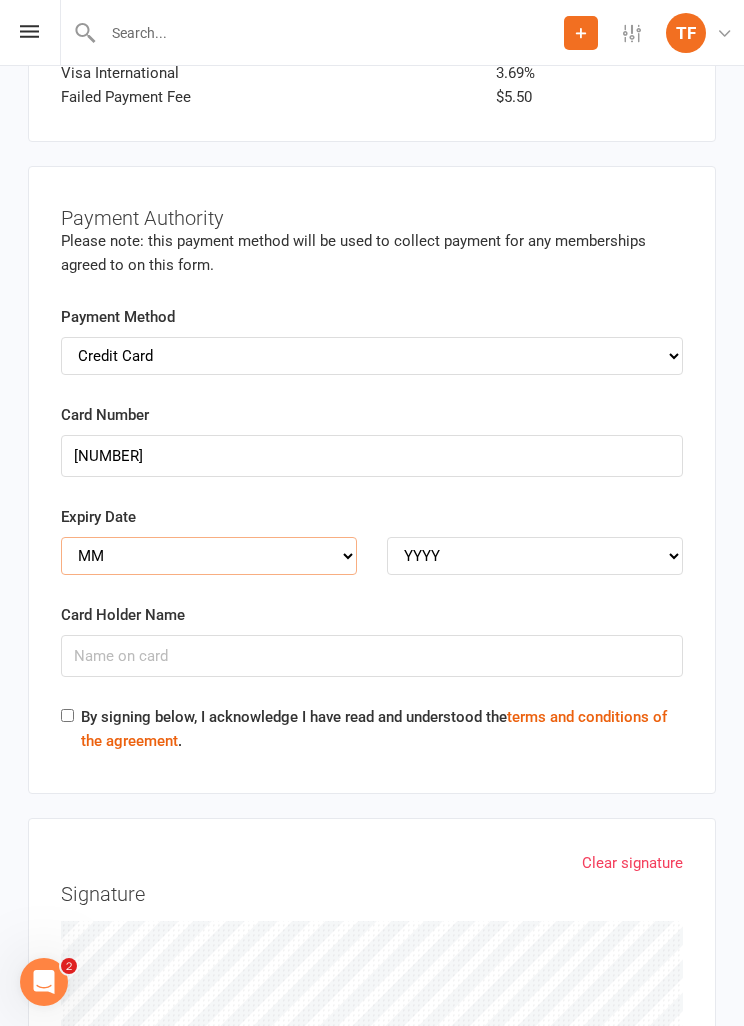 select on "08" 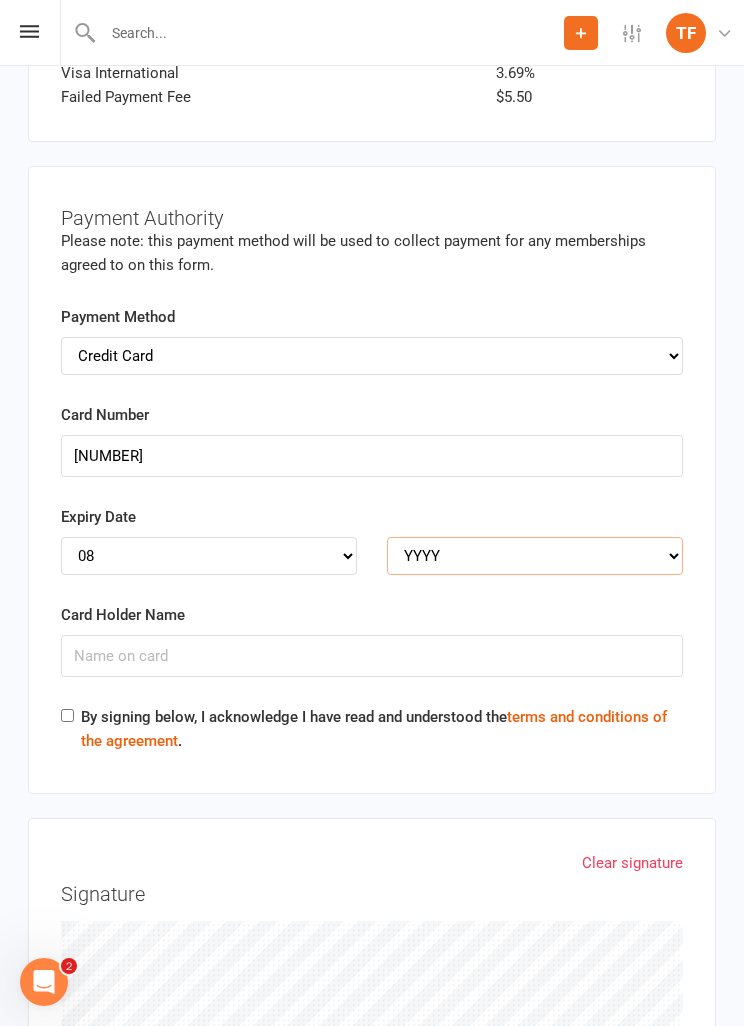 click on "YYYY 2025 2026 2027 2028 2029 2030 2031 2032 2033 2034" at bounding box center (535, 556) 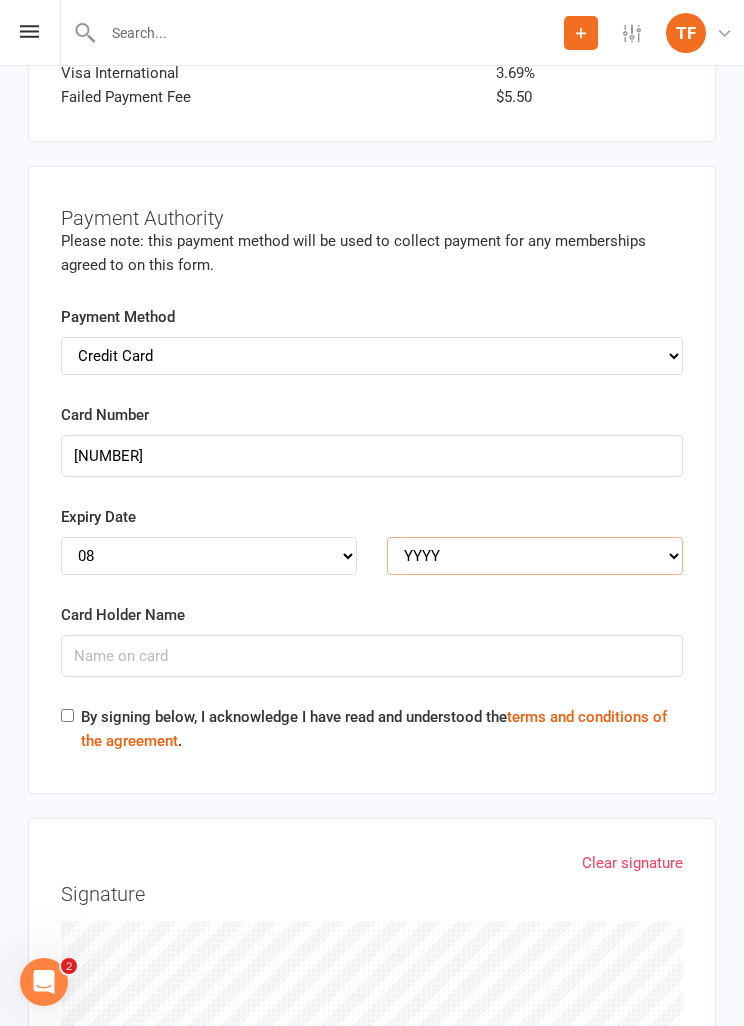 select on "2028" 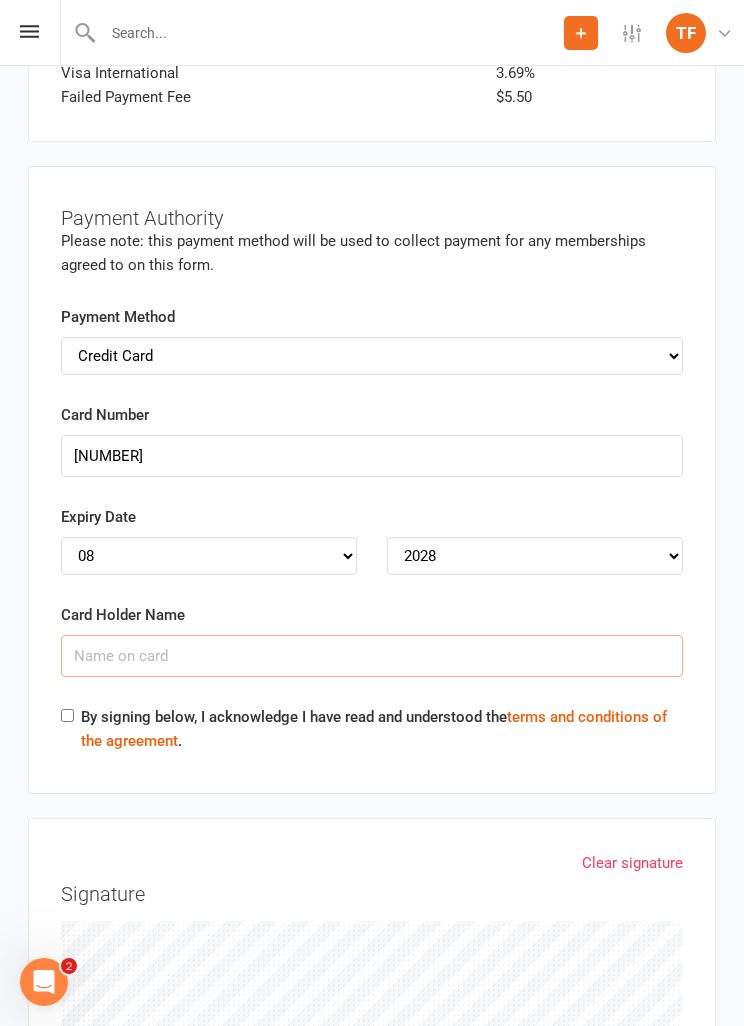 click on "Card Holder Name" at bounding box center (372, 656) 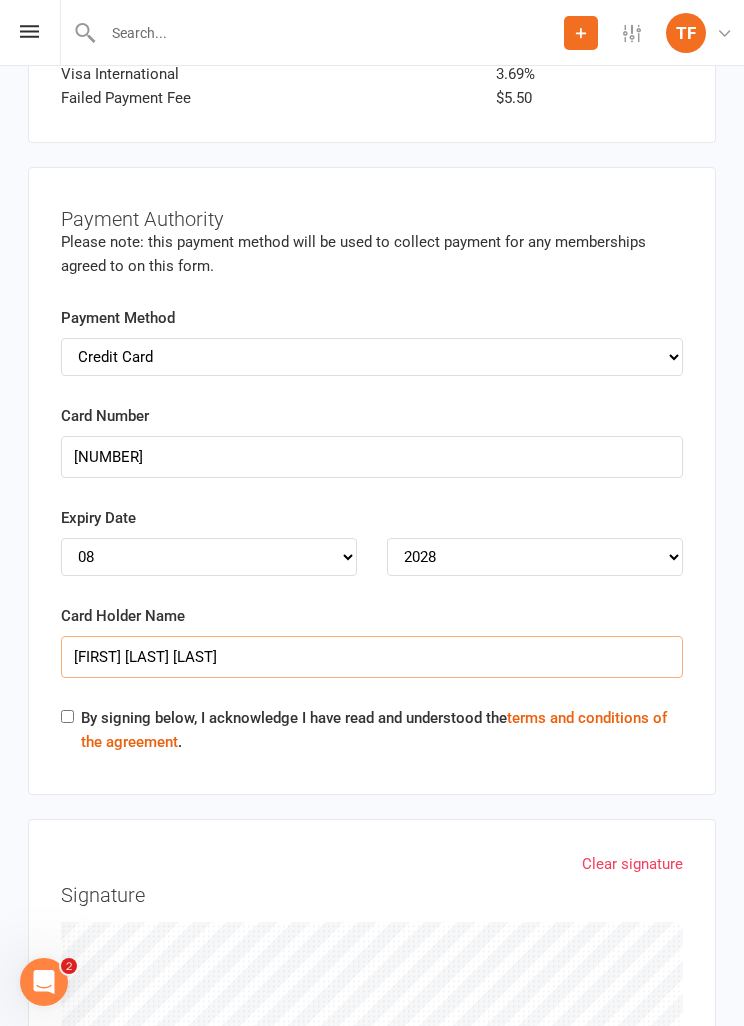 click on "[FIRST] [LAST] [LAST]" at bounding box center [372, 657] 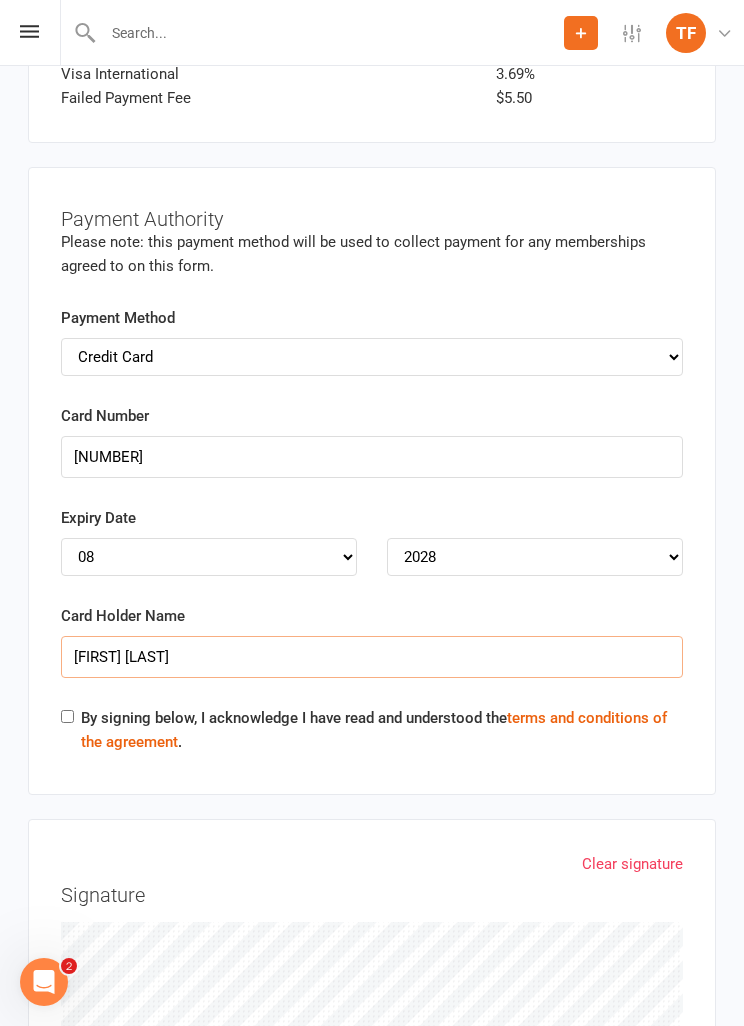 click on "[FIRST] [LAST]" at bounding box center [372, 657] 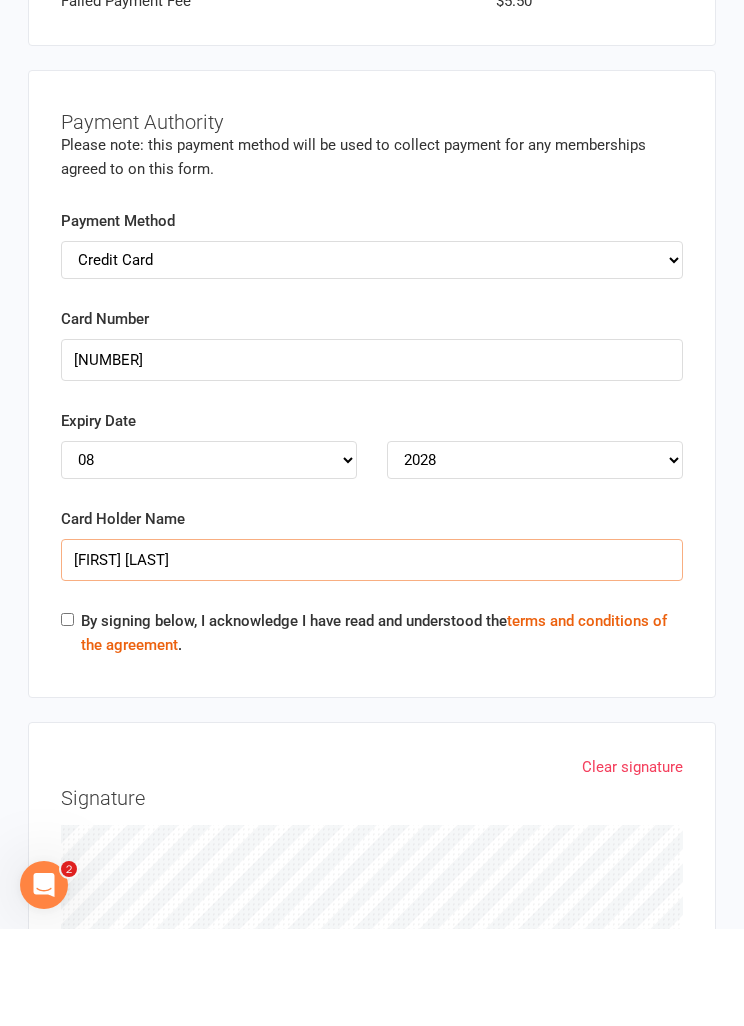 type on "[FIRST] [LAST]" 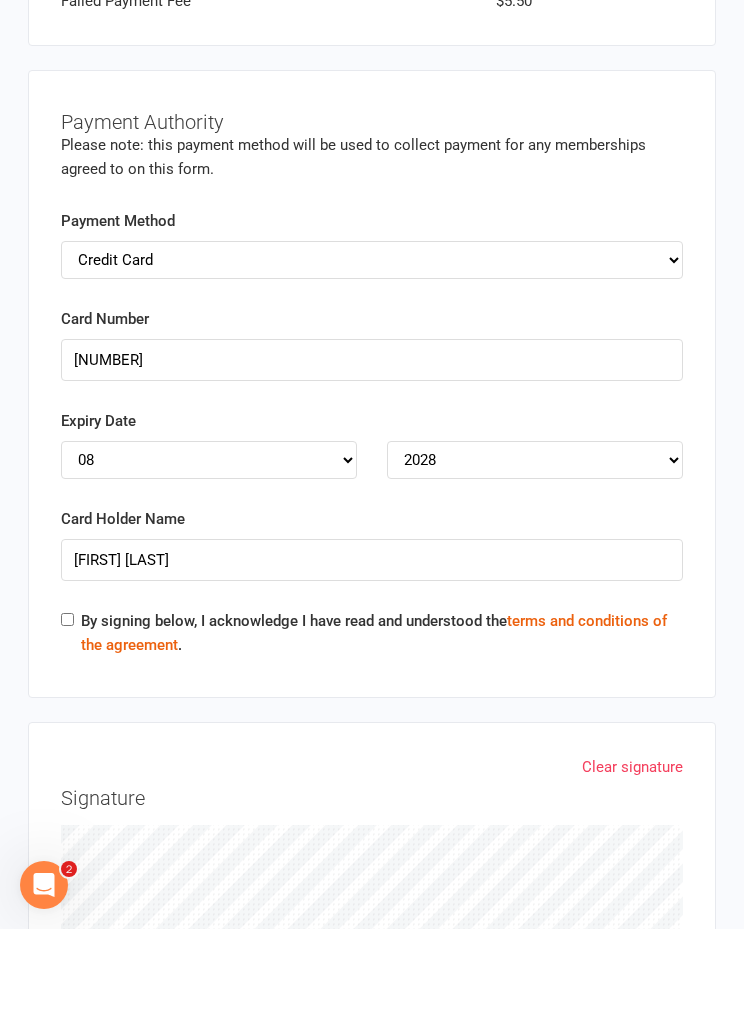 click on "By signing below, I acknowledge I have read and understood the  terms and conditions of the agreement ." at bounding box center [67, 716] 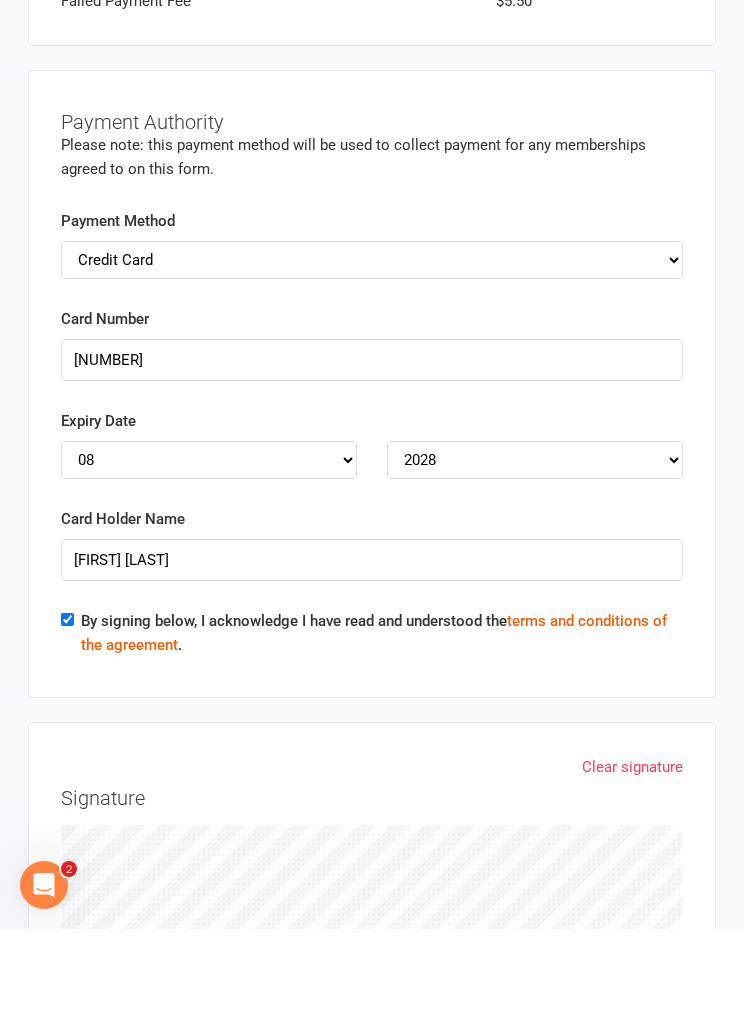 scroll, scrollTop: 6471, scrollLeft: 0, axis: vertical 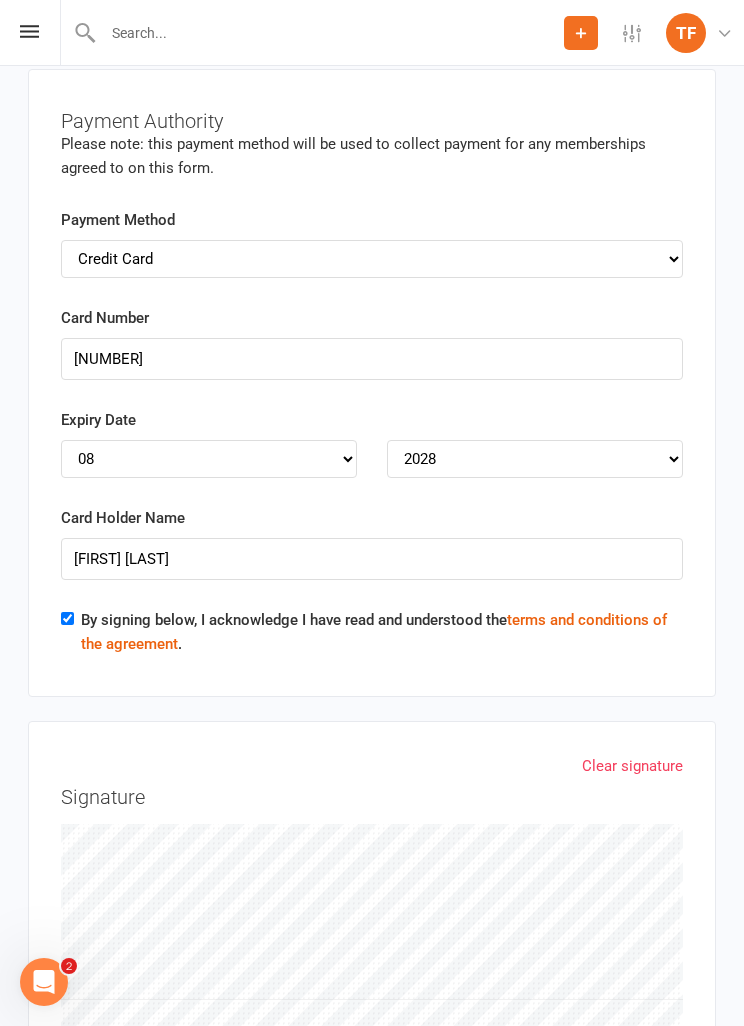 click on "Clear signature Signature" at bounding box center (372, 930) 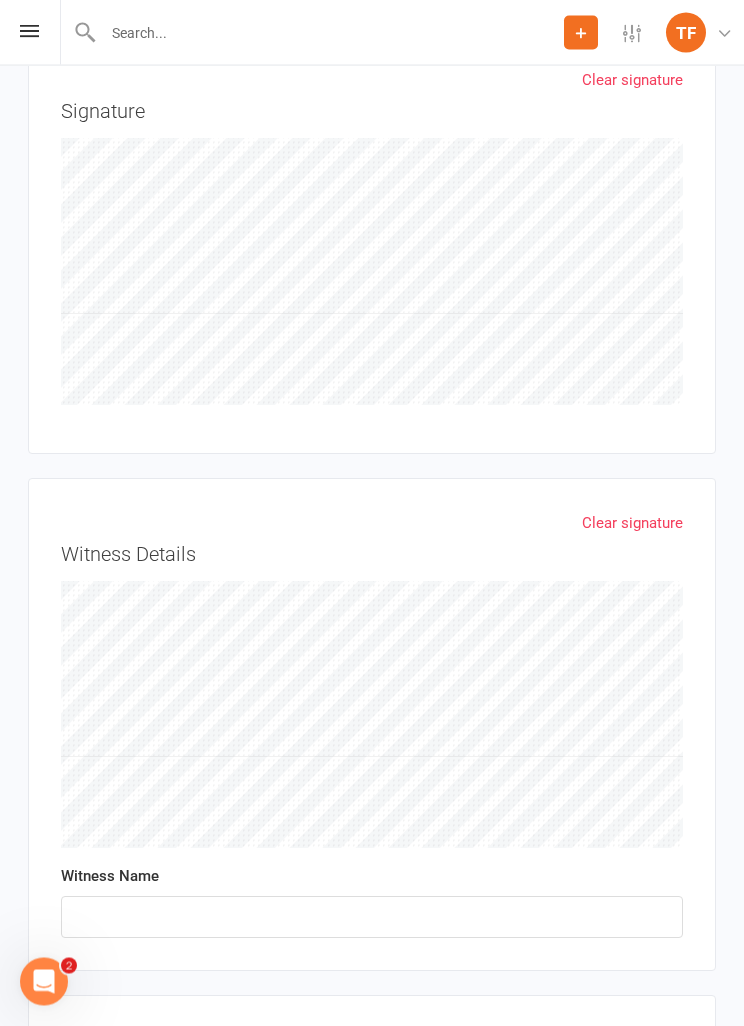 scroll, scrollTop: 7158, scrollLeft: 0, axis: vertical 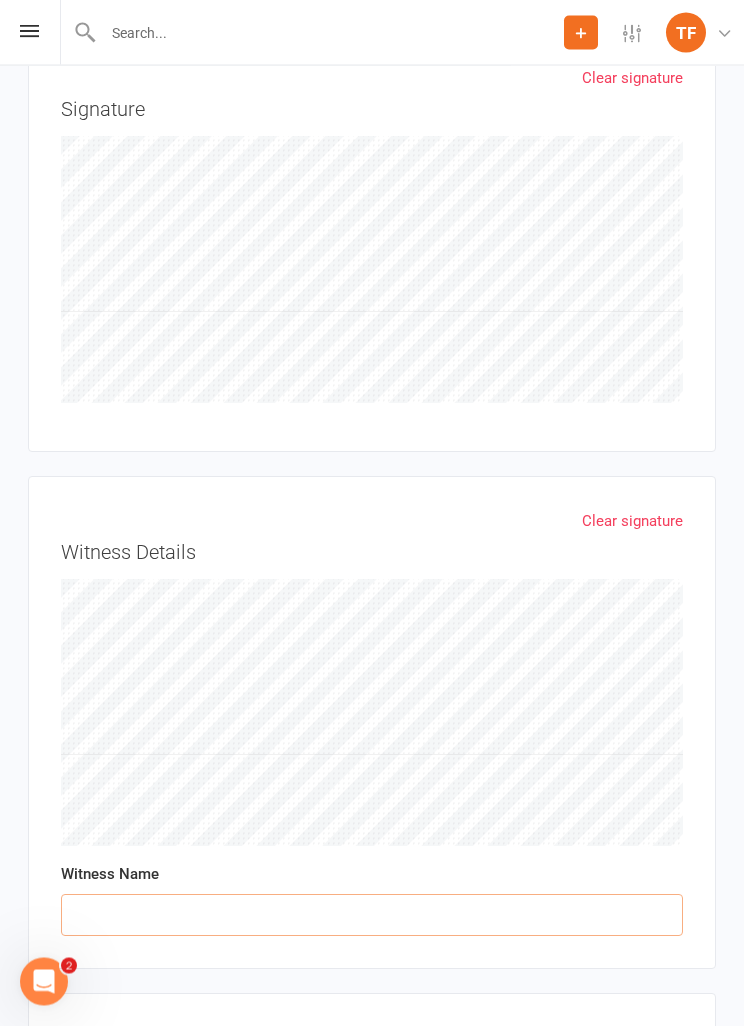 click at bounding box center [372, 916] 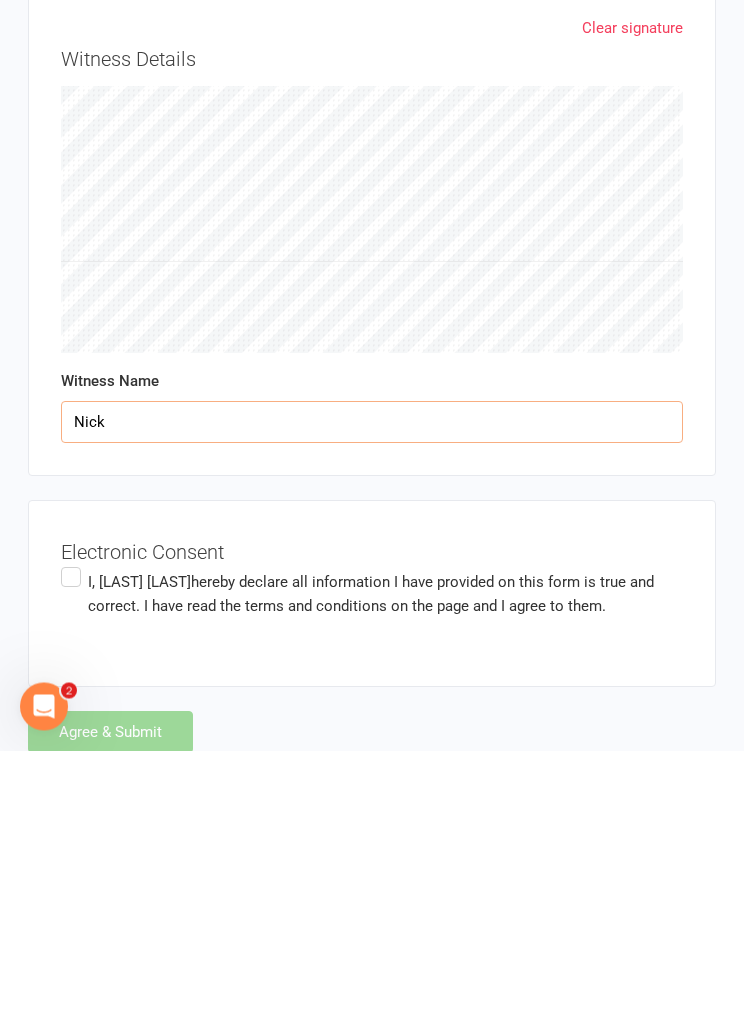 type on "Nick" 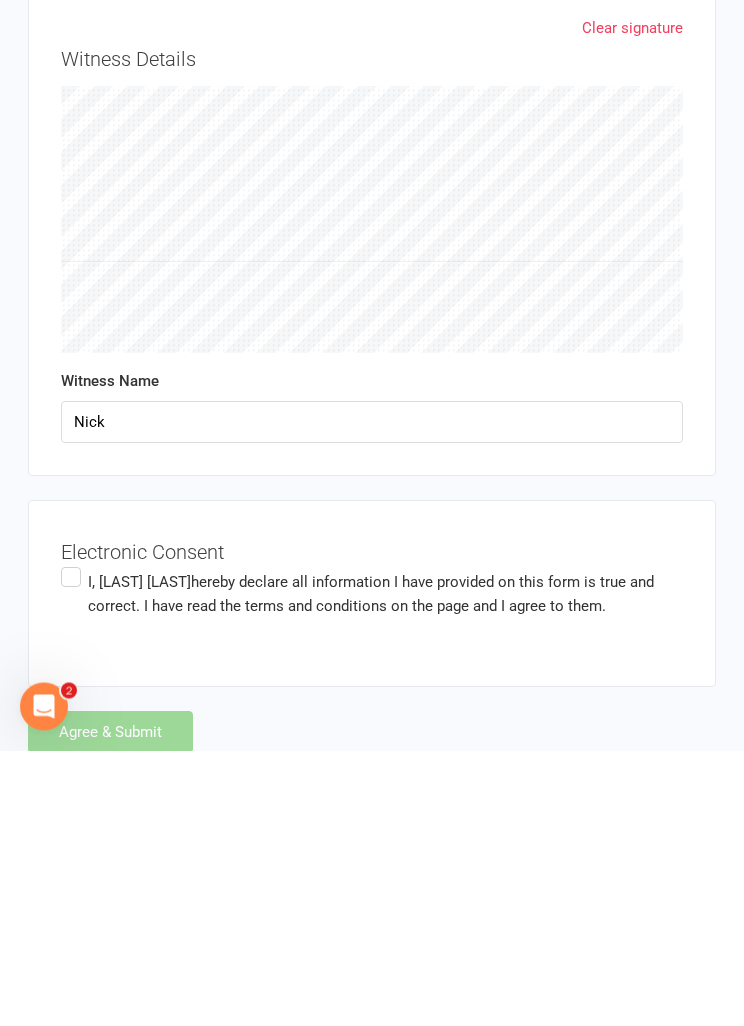 click on "I, [FIRST] [LAST] hereby declare all information I have provided on this form is true and correct. I have read the terms and conditions on the page and I agree to them." at bounding box center (372, 870) 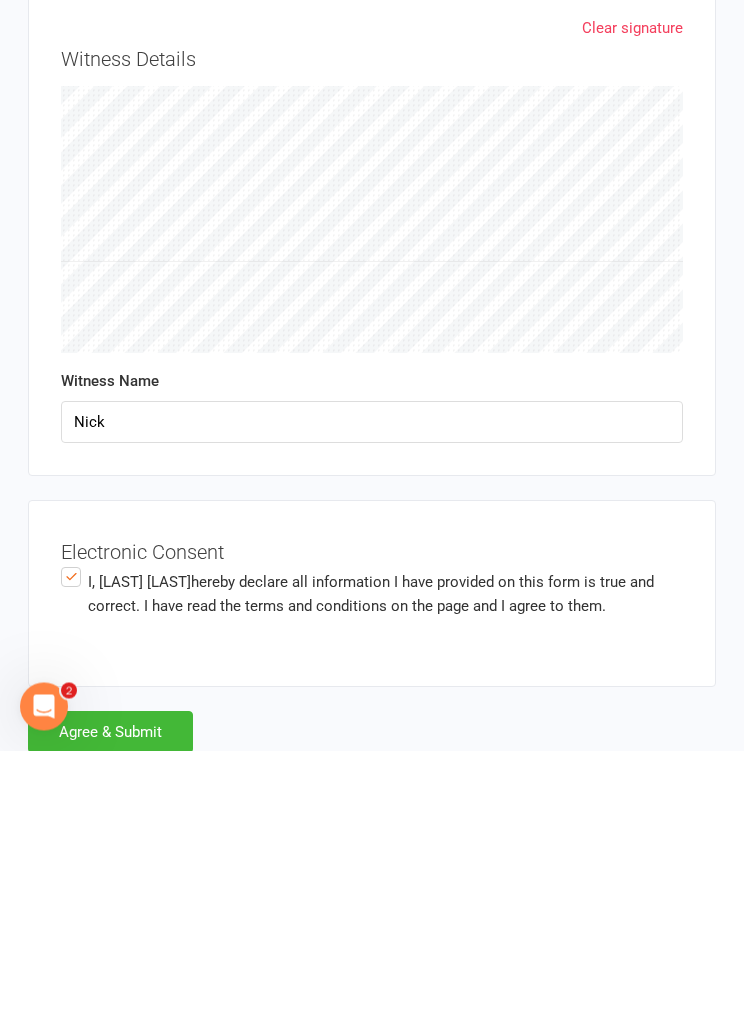 scroll, scrollTop: 7346, scrollLeft: 0, axis: vertical 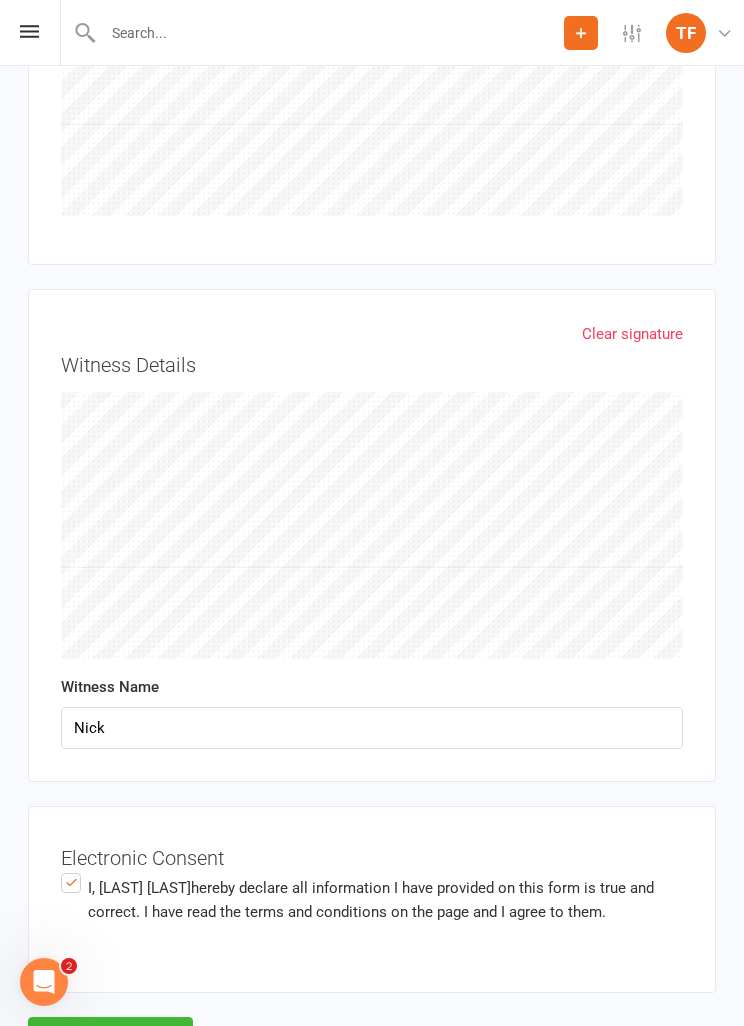 click on "Agree & Submit" at bounding box center (110, 1038) 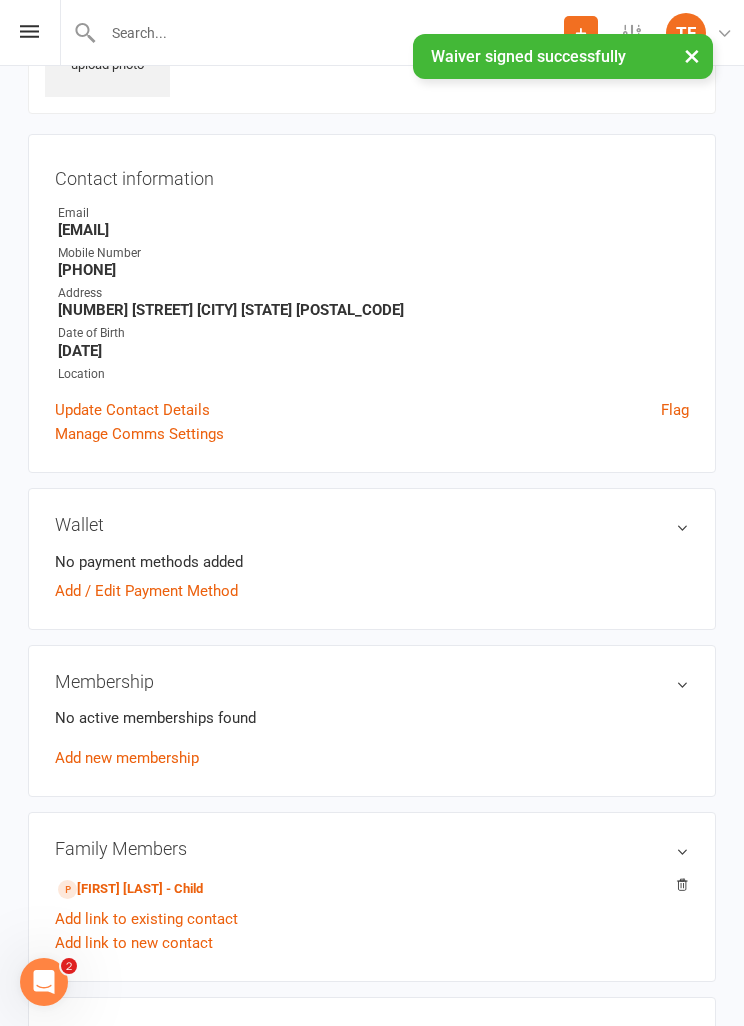 scroll, scrollTop: 142, scrollLeft: 0, axis: vertical 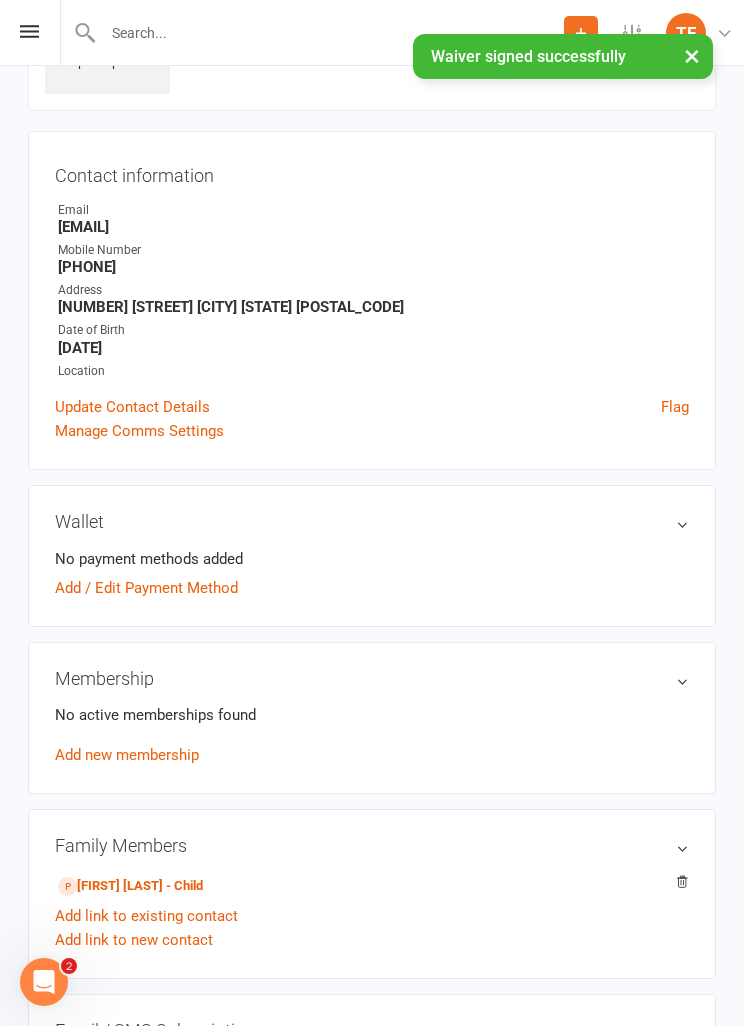 click on "[FIRST] [LAST] - Child" at bounding box center [130, 886] 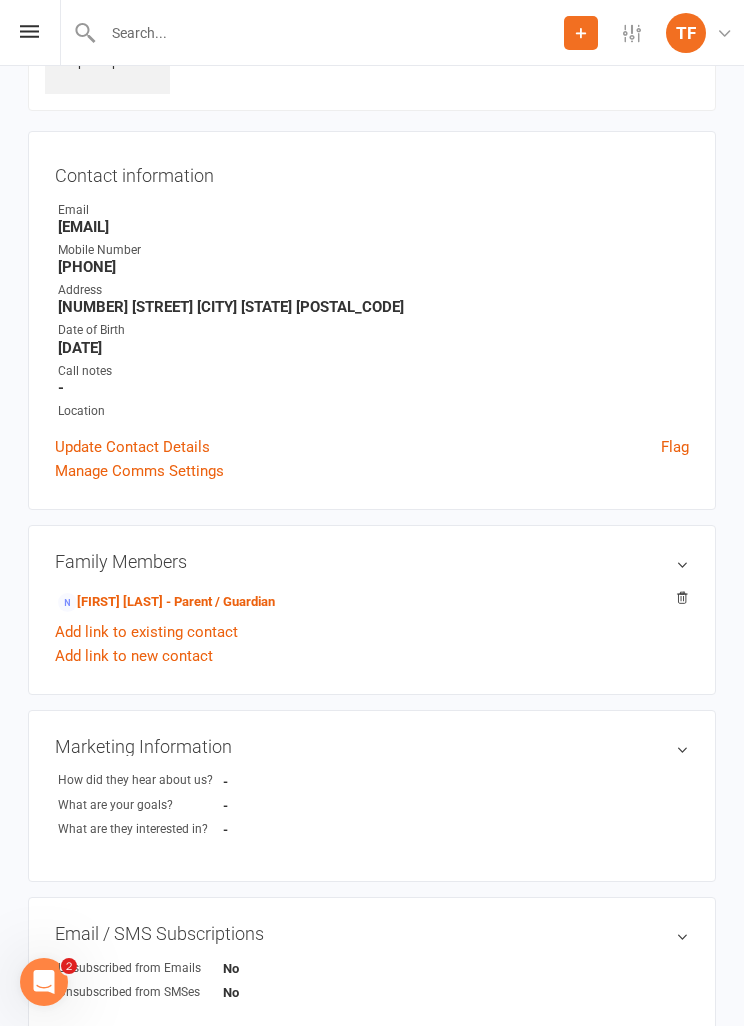 scroll, scrollTop: 0, scrollLeft: 0, axis: both 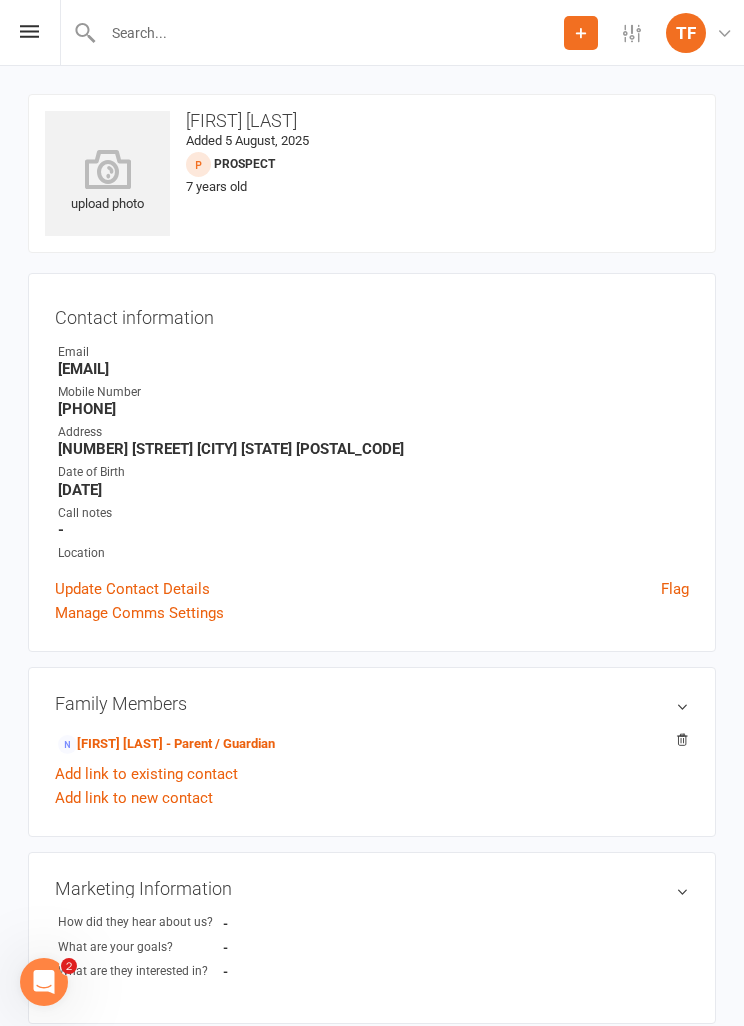 click at bounding box center [107, 169] 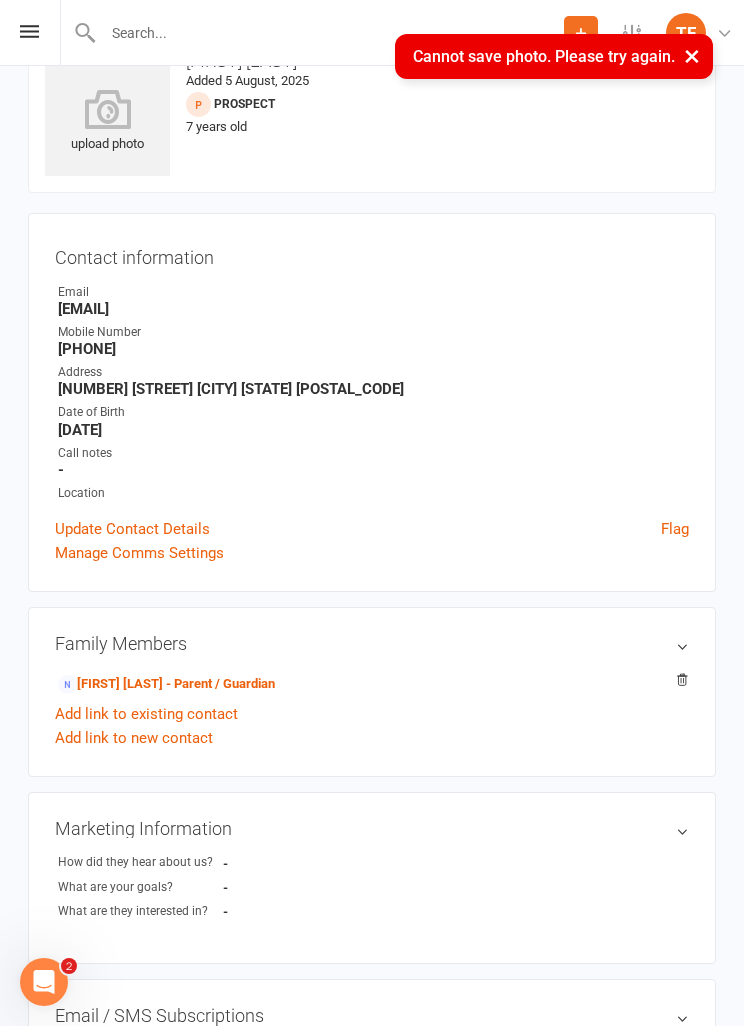 scroll, scrollTop: 64, scrollLeft: 0, axis: vertical 